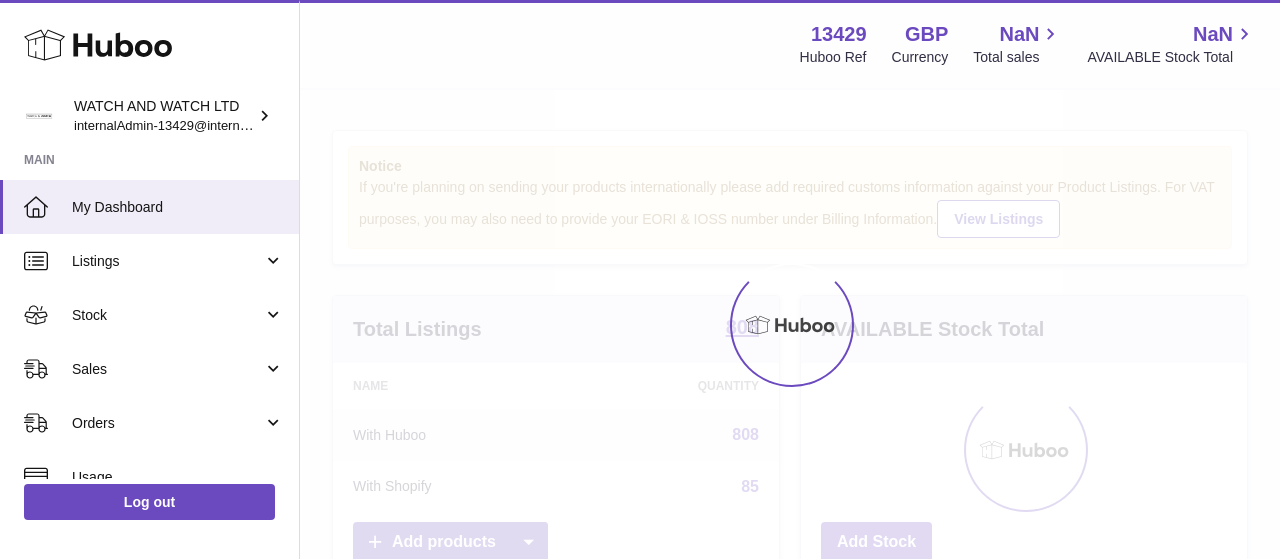 scroll, scrollTop: 0, scrollLeft: 0, axis: both 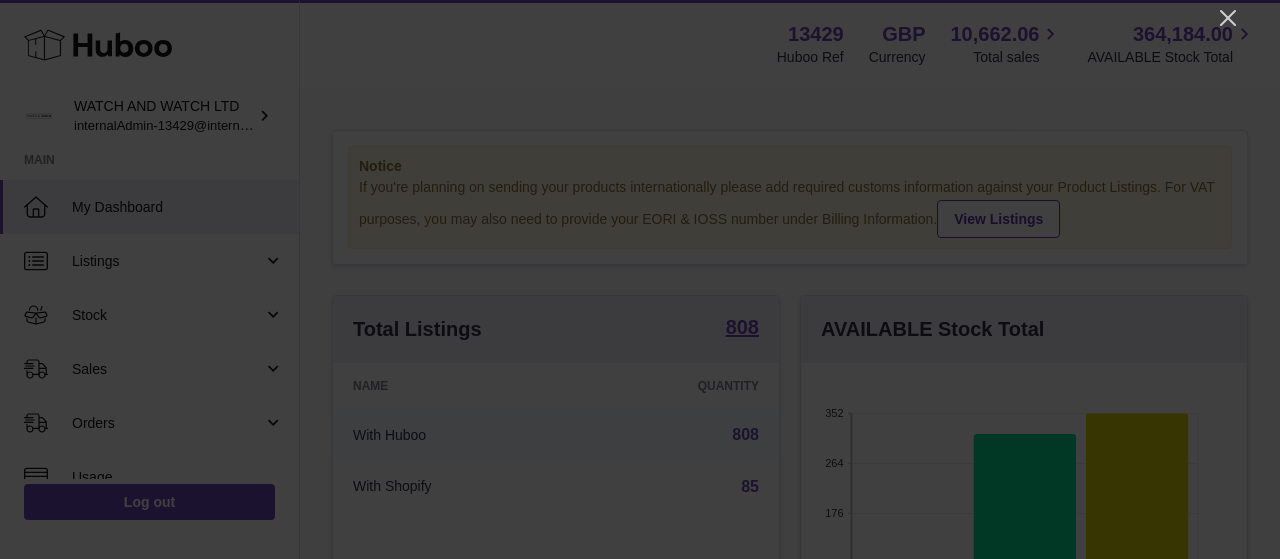 click at bounding box center [640, 279] 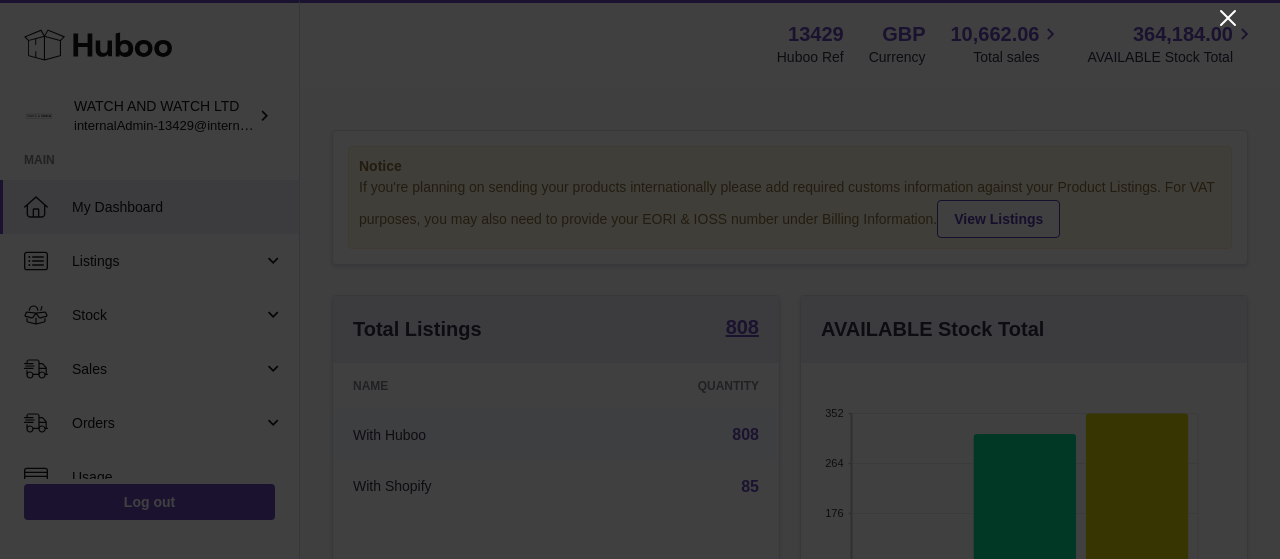 click 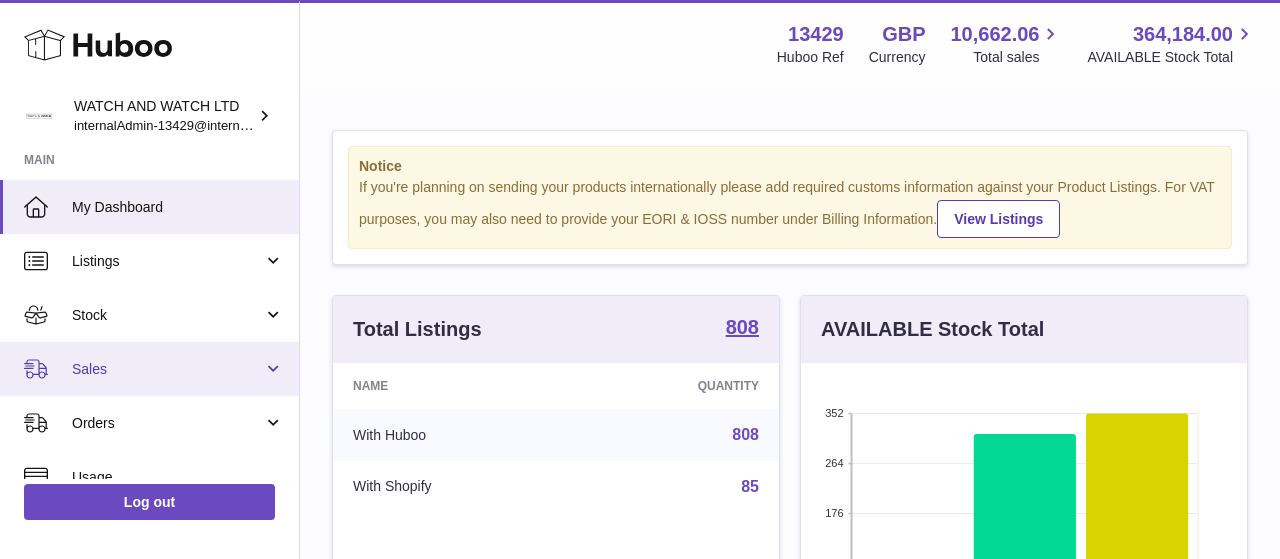 click on "Sales" at bounding box center (167, 369) 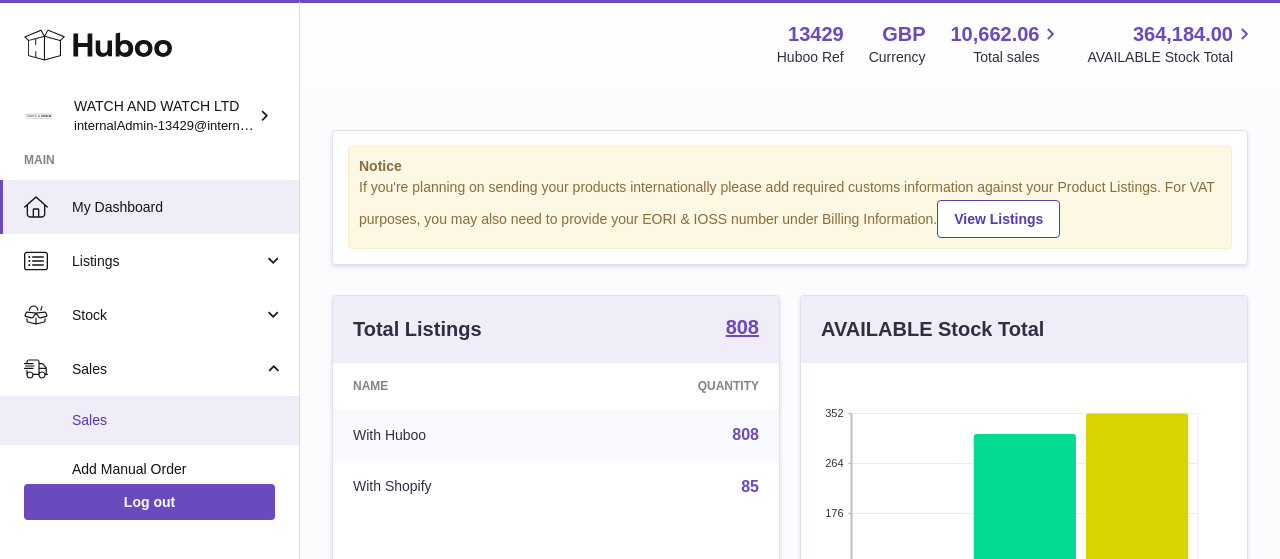 click on "Sales" at bounding box center (178, 420) 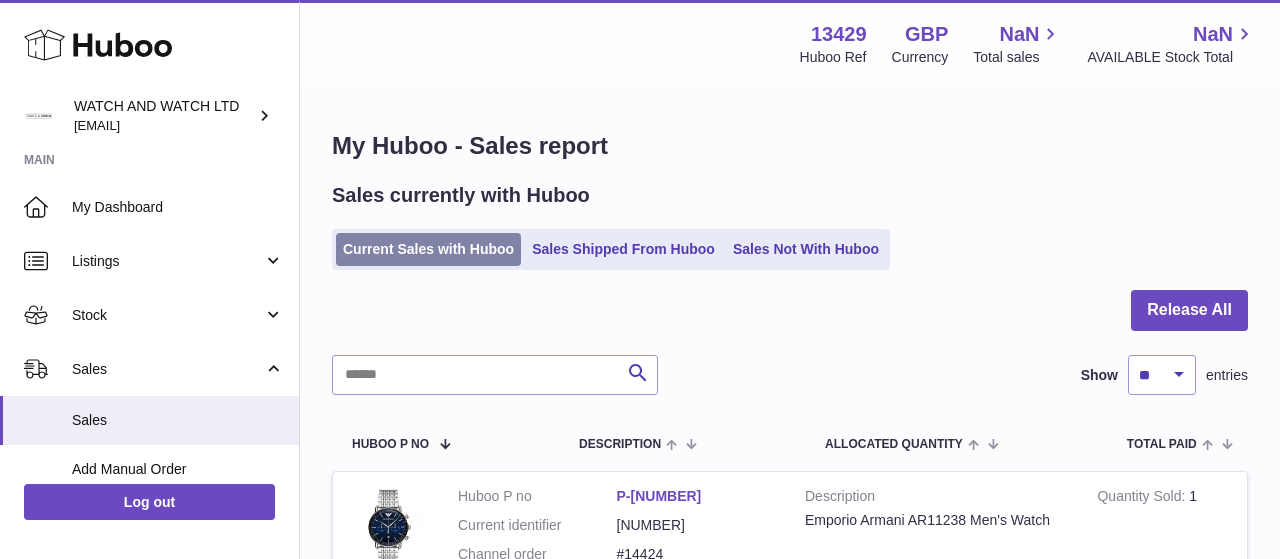 scroll, scrollTop: 0, scrollLeft: 0, axis: both 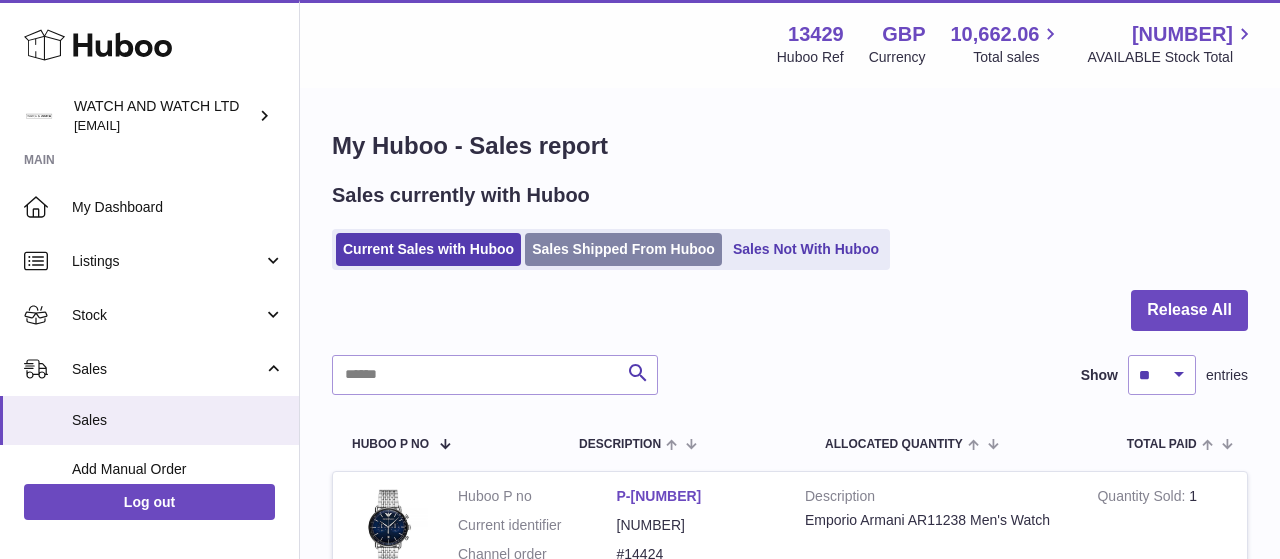 click on "Sales Shipped From Huboo" at bounding box center (623, 249) 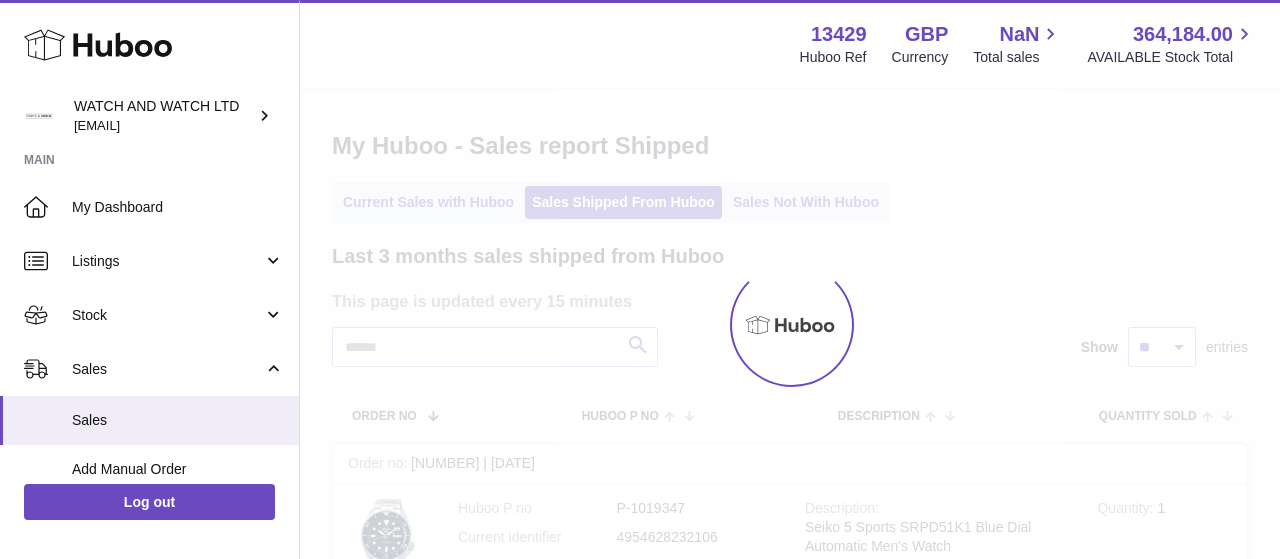 scroll, scrollTop: 0, scrollLeft: 0, axis: both 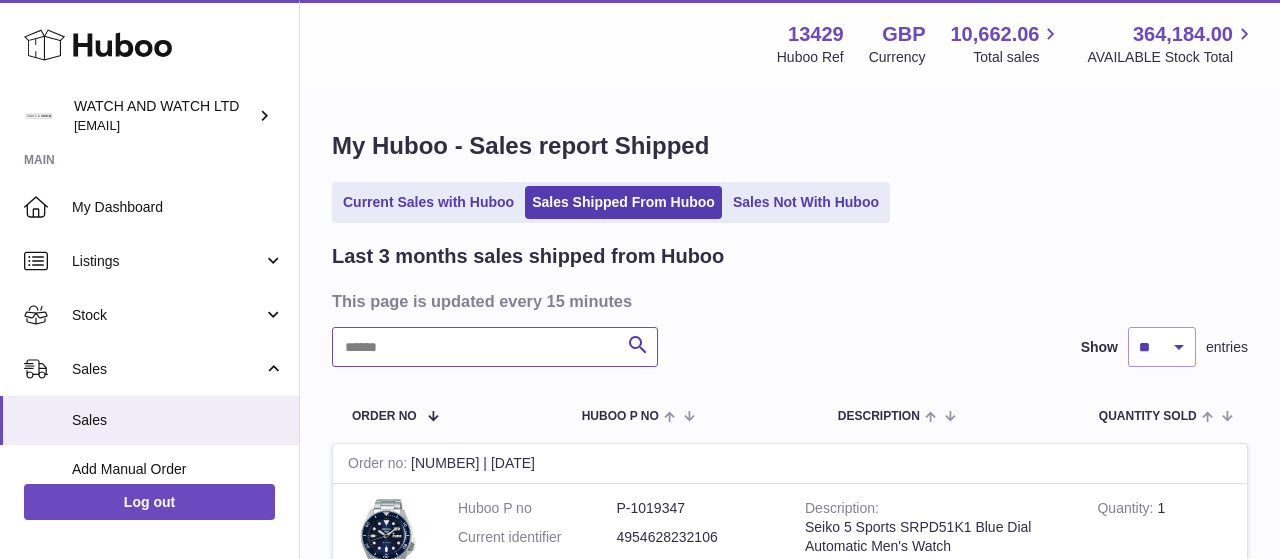 click at bounding box center [495, 347] 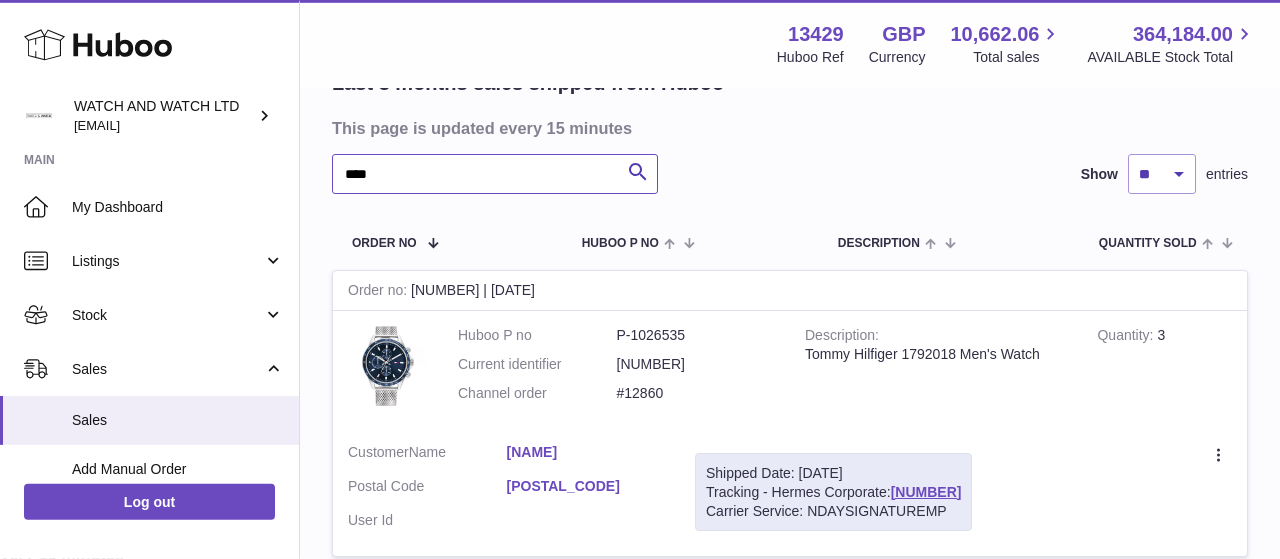 scroll, scrollTop: 0, scrollLeft: 0, axis: both 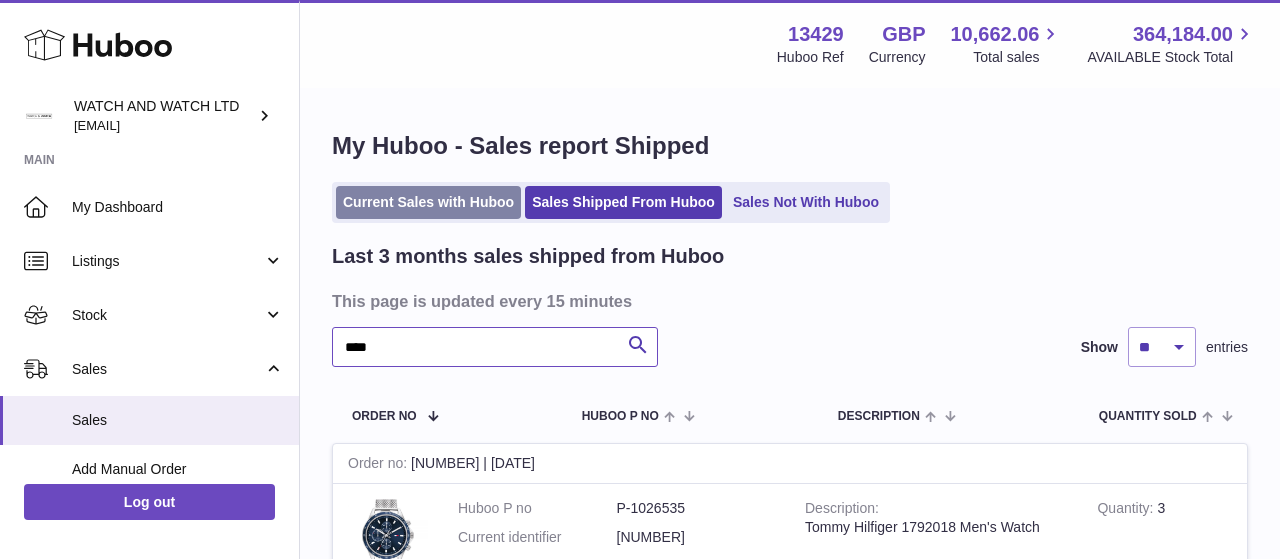 type on "****" 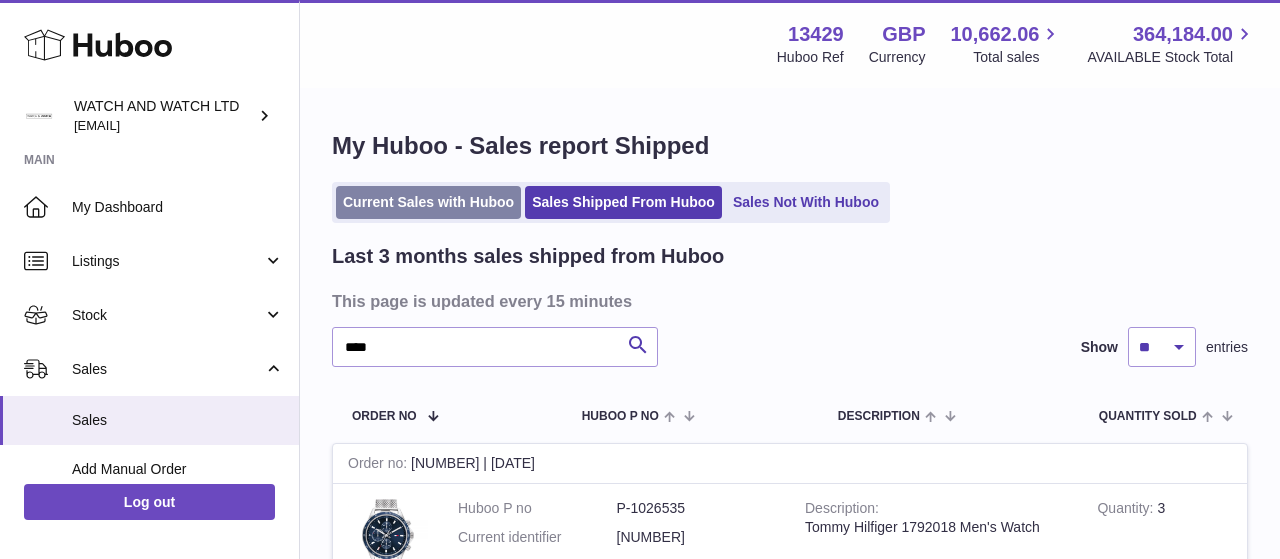 click on "Current Sales with Huboo" at bounding box center (428, 202) 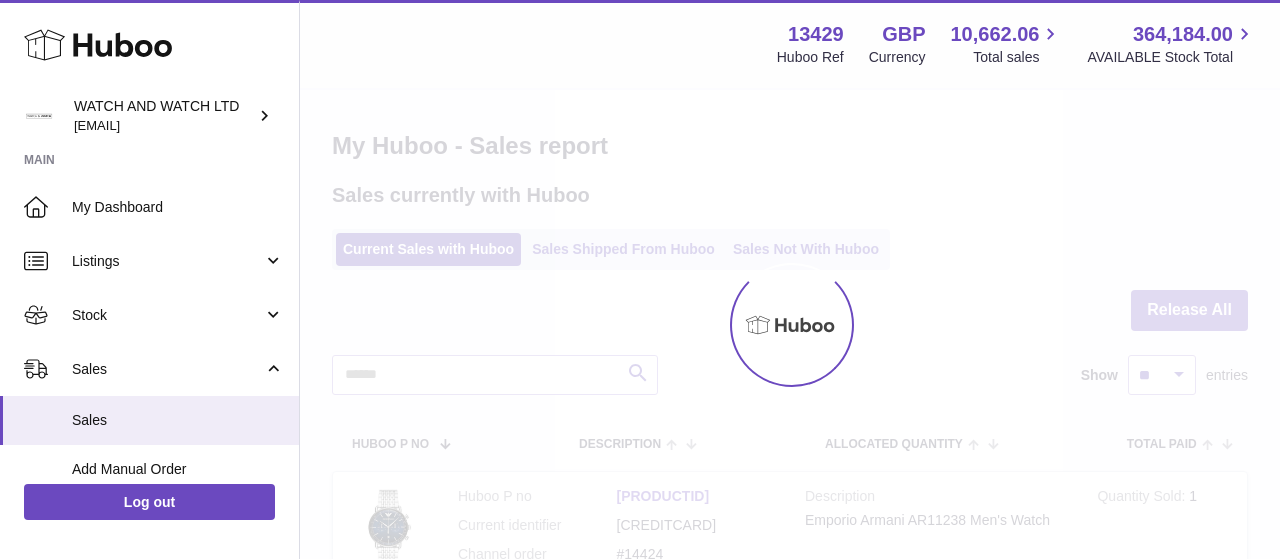 scroll, scrollTop: 0, scrollLeft: 0, axis: both 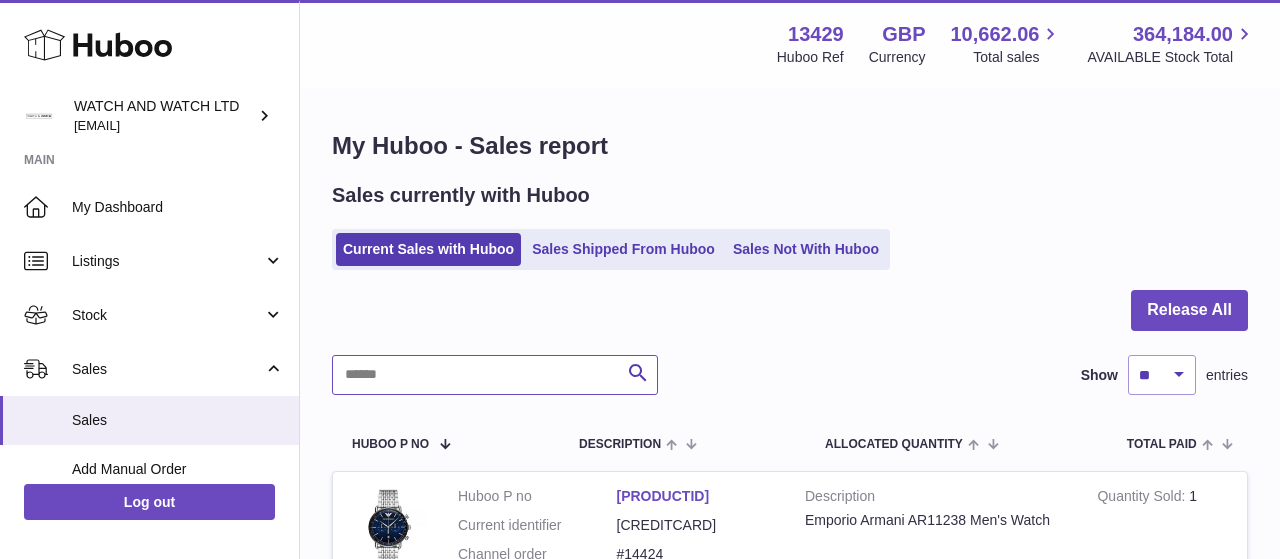 click at bounding box center (495, 375) 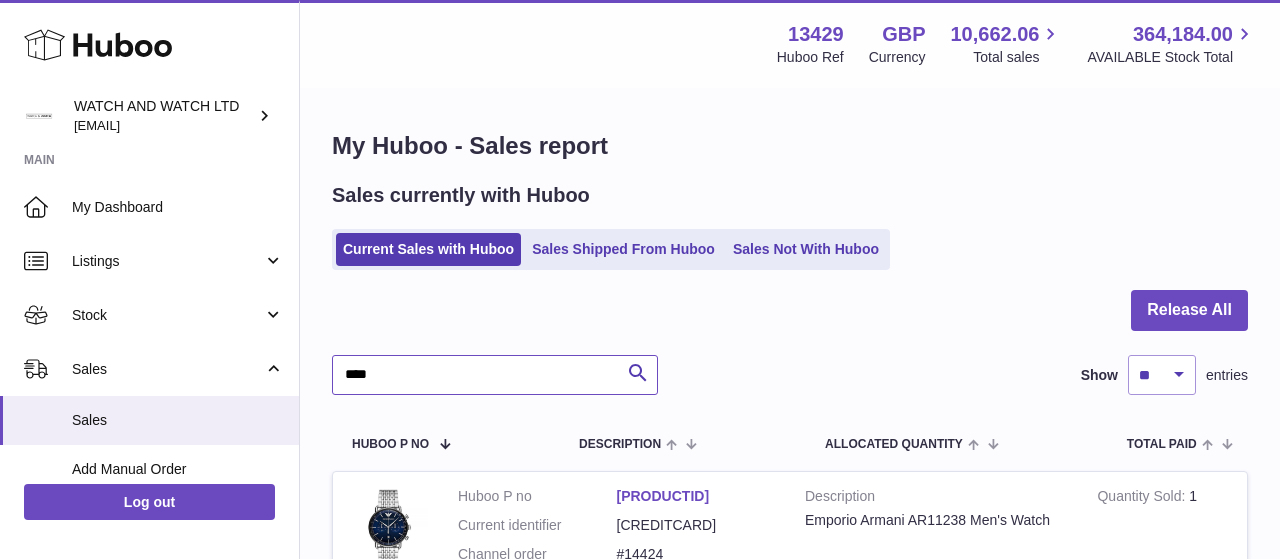 type on "****" 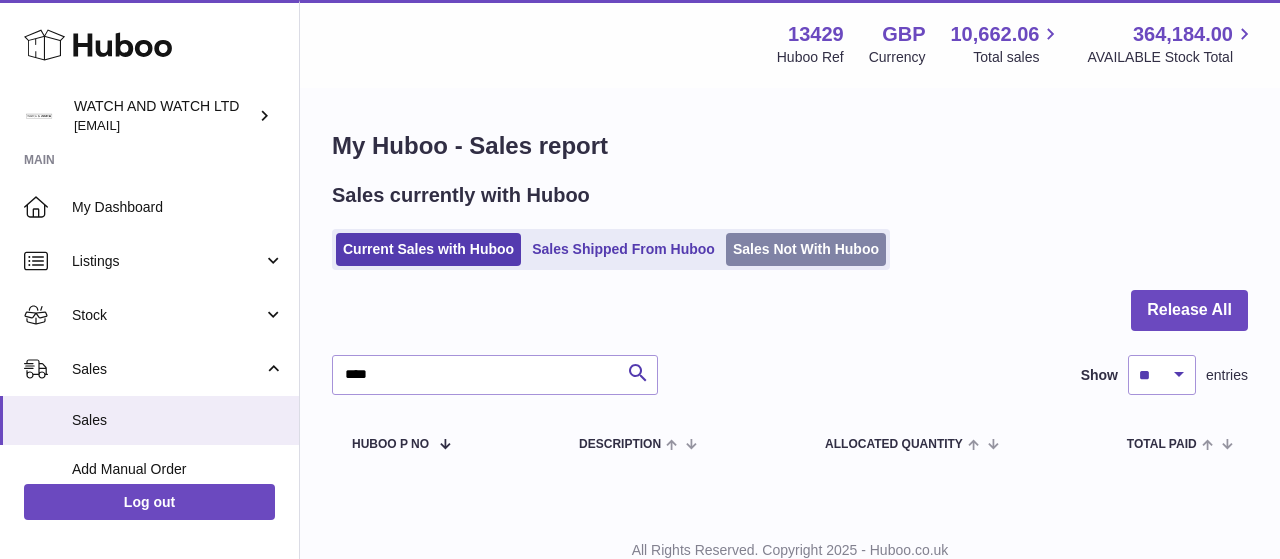click on "Sales Not With Huboo" at bounding box center (806, 249) 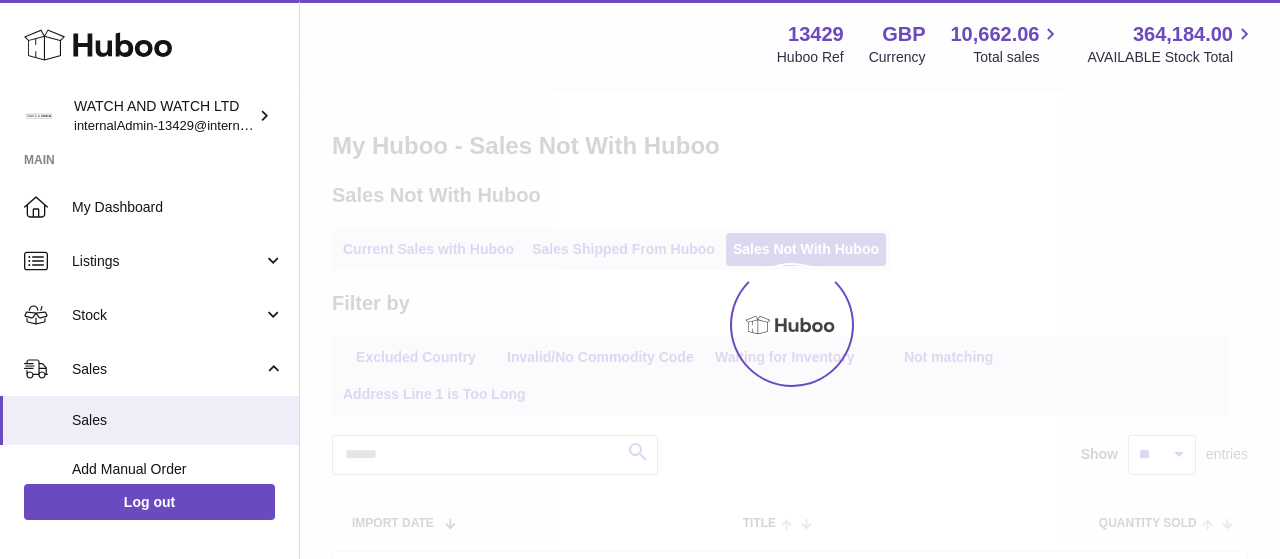 scroll, scrollTop: 0, scrollLeft: 0, axis: both 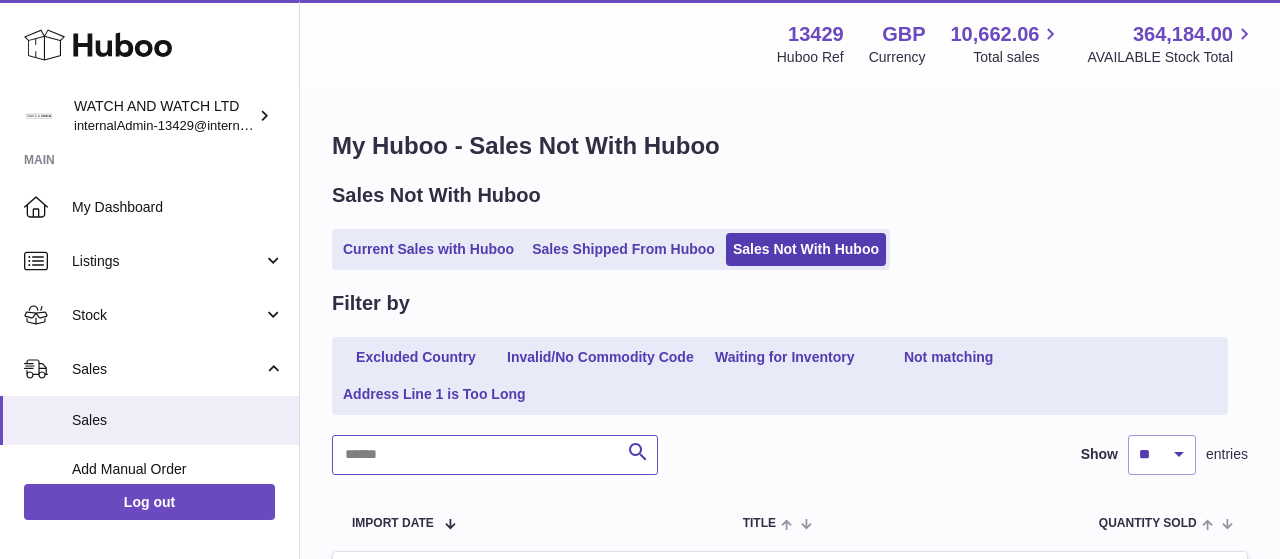 click at bounding box center [495, 455] 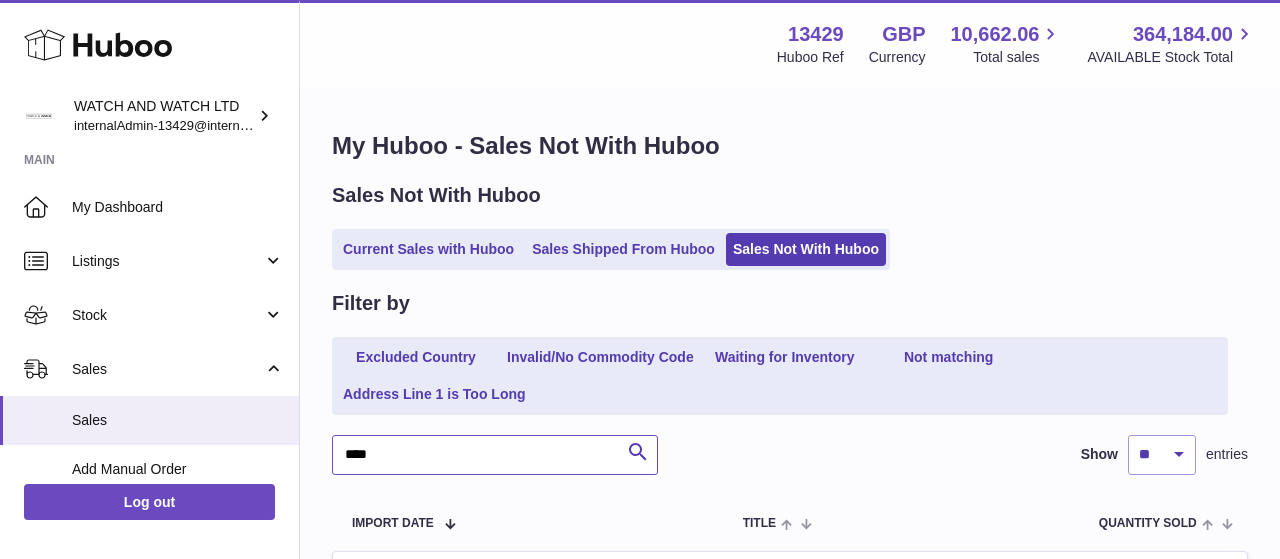 type on "****" 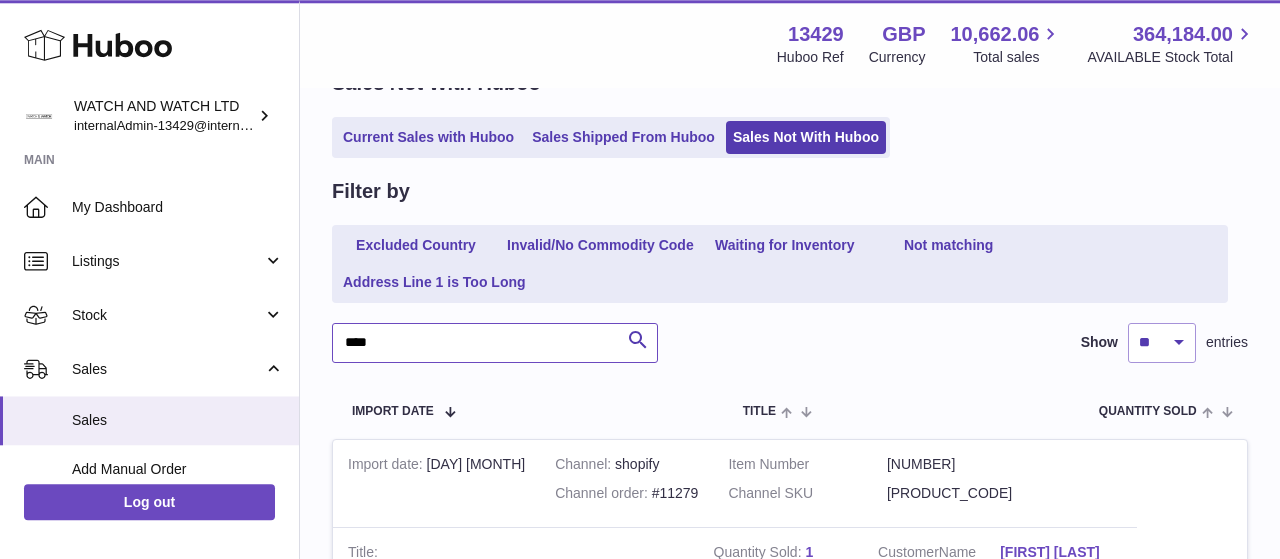 scroll, scrollTop: 104, scrollLeft: 0, axis: vertical 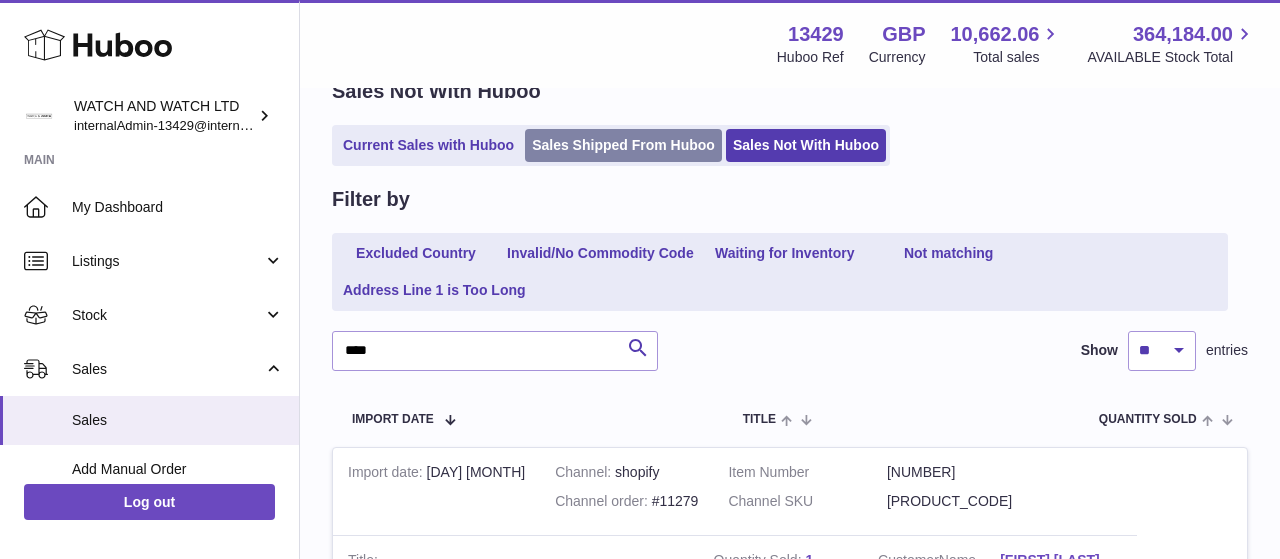 click on "Sales Shipped From Huboo" at bounding box center (623, 145) 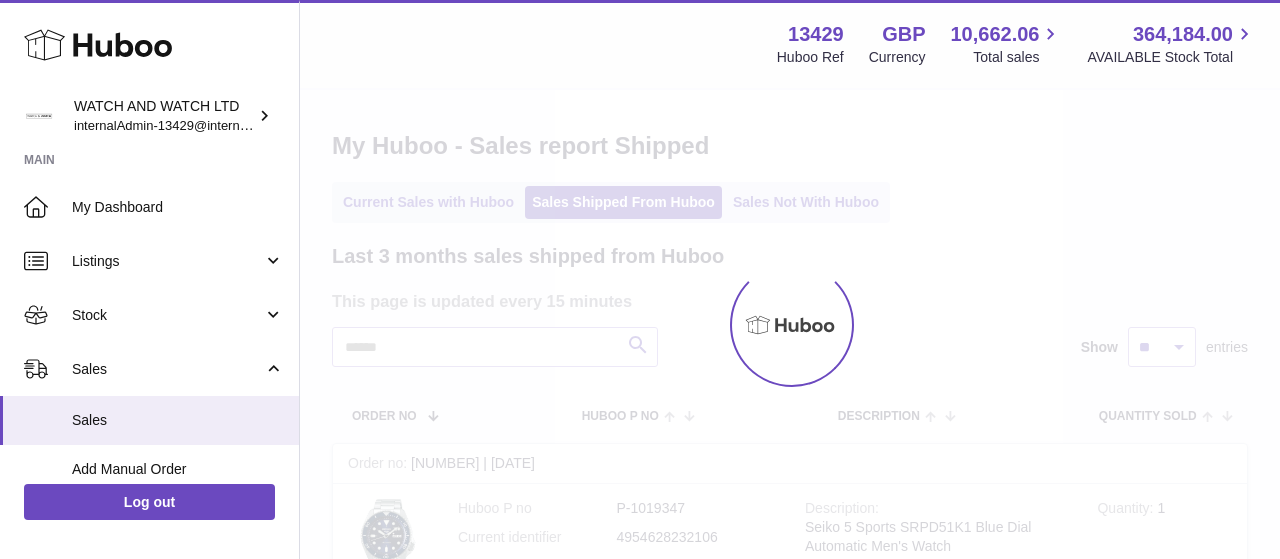 scroll, scrollTop: 0, scrollLeft: 0, axis: both 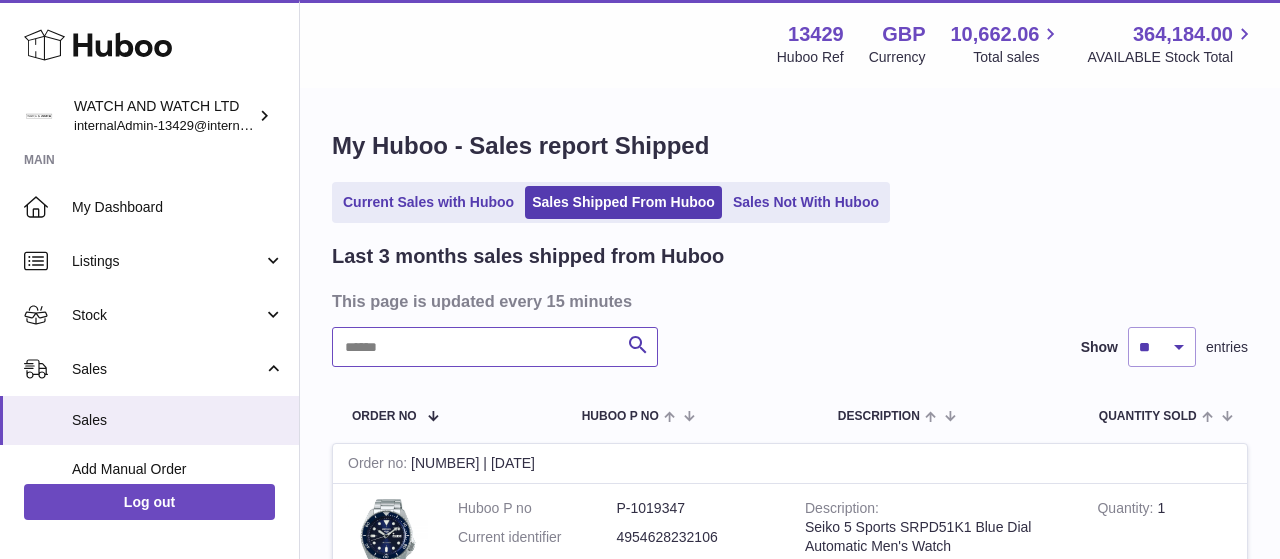click at bounding box center (495, 347) 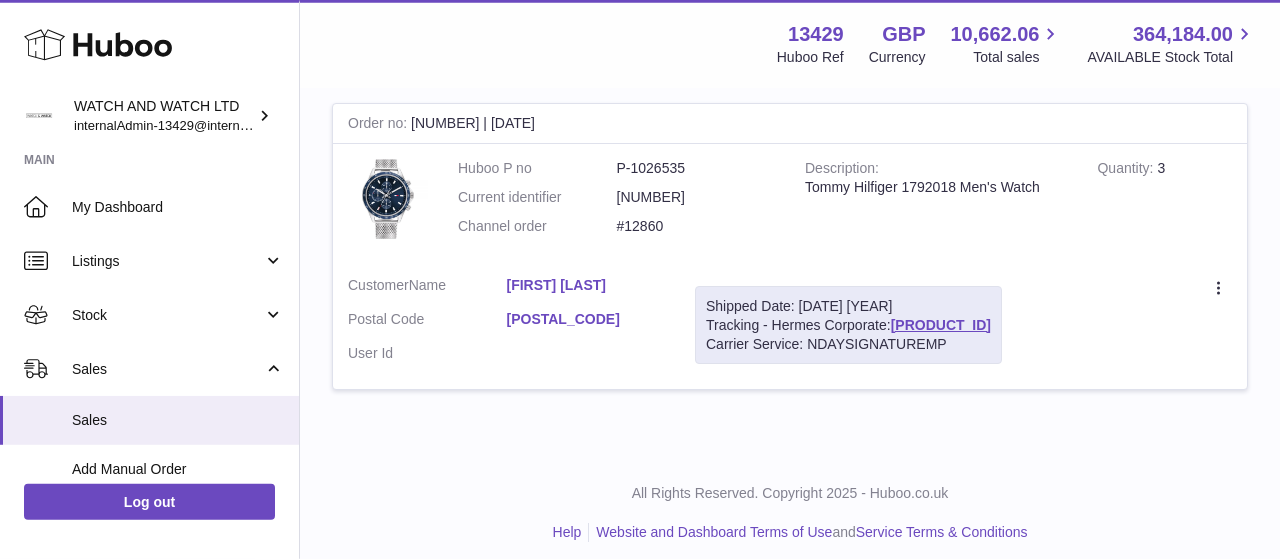 scroll, scrollTop: 352, scrollLeft: 0, axis: vertical 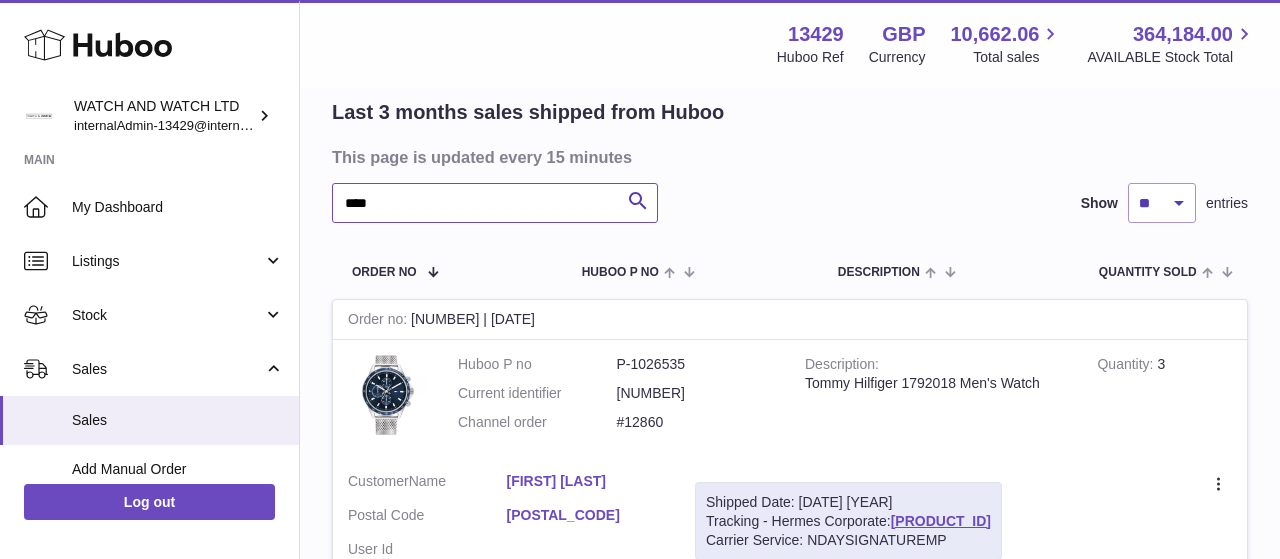 click on "****" at bounding box center [495, 203] 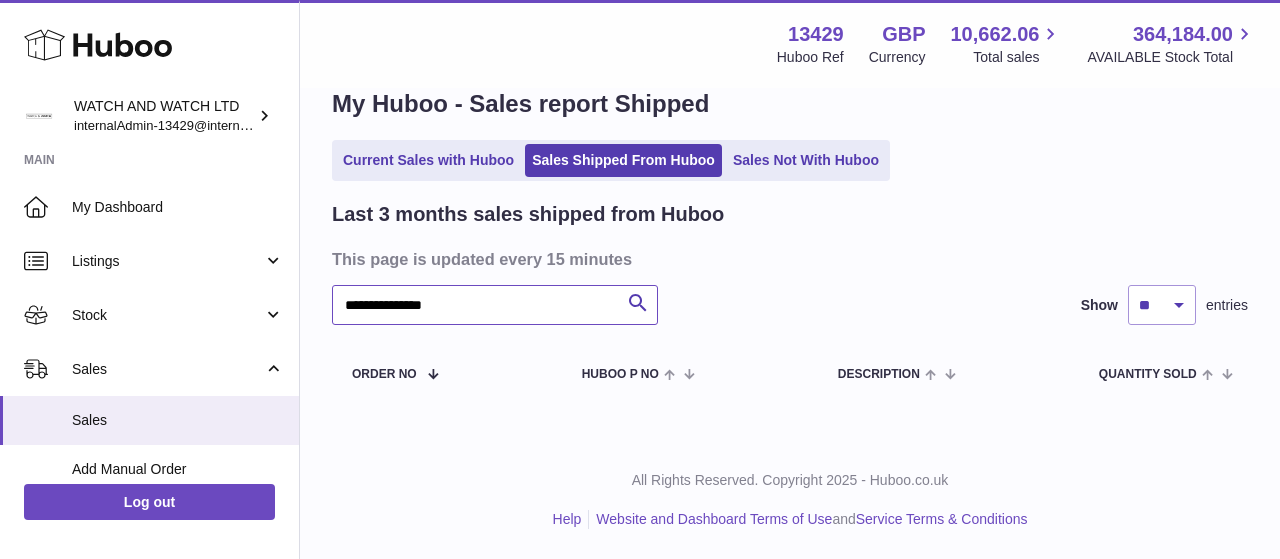 scroll, scrollTop: 41, scrollLeft: 0, axis: vertical 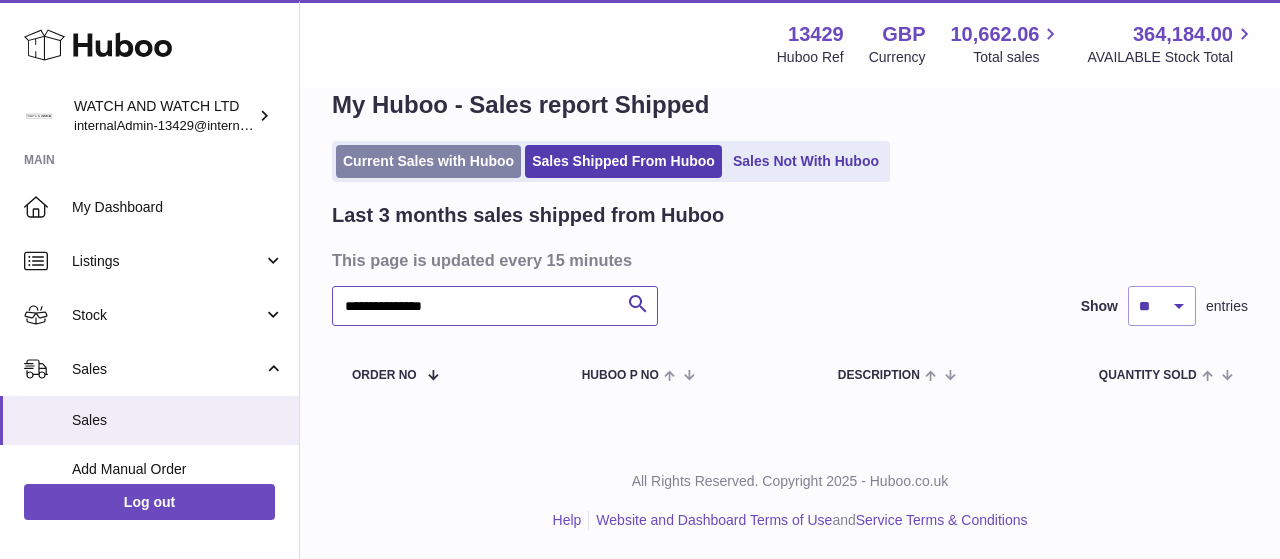 type on "**********" 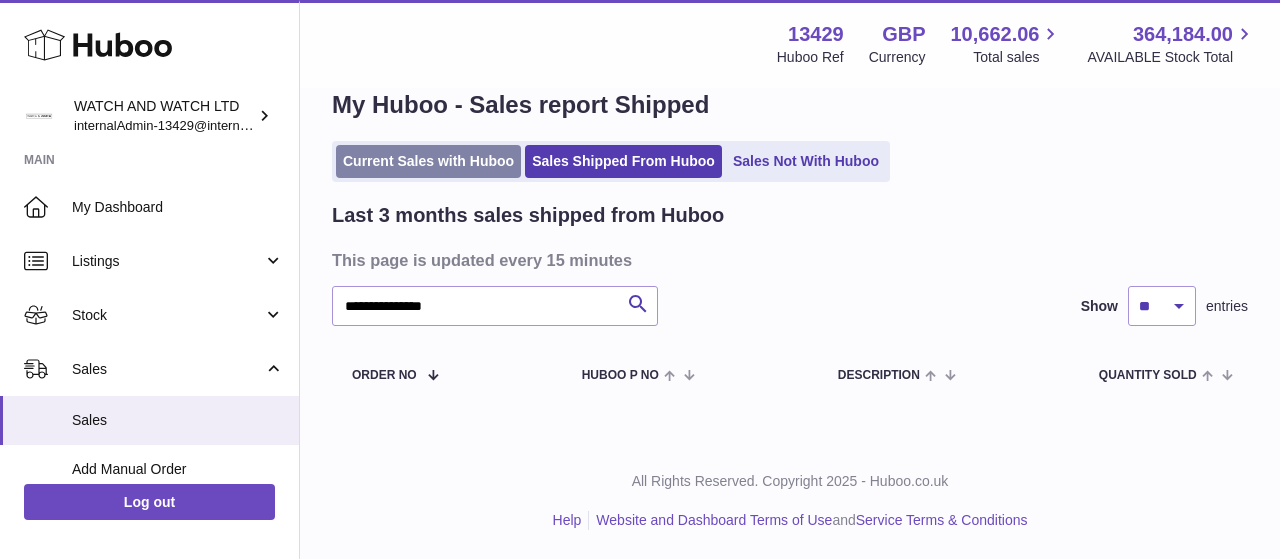 click on "Current Sales with Huboo" at bounding box center [428, 161] 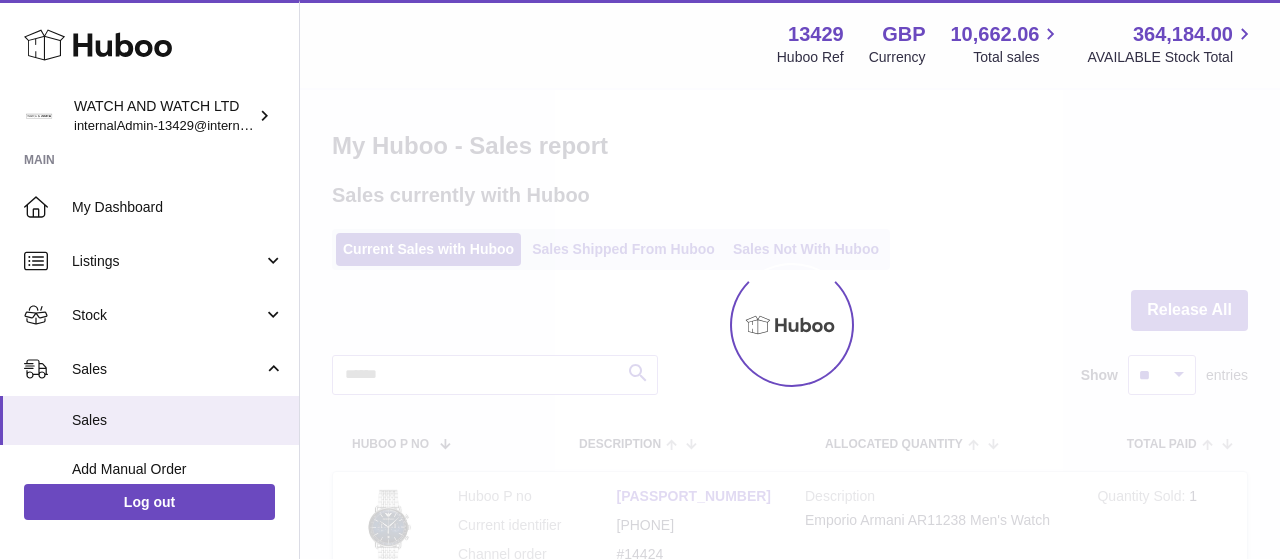 scroll, scrollTop: 0, scrollLeft: 0, axis: both 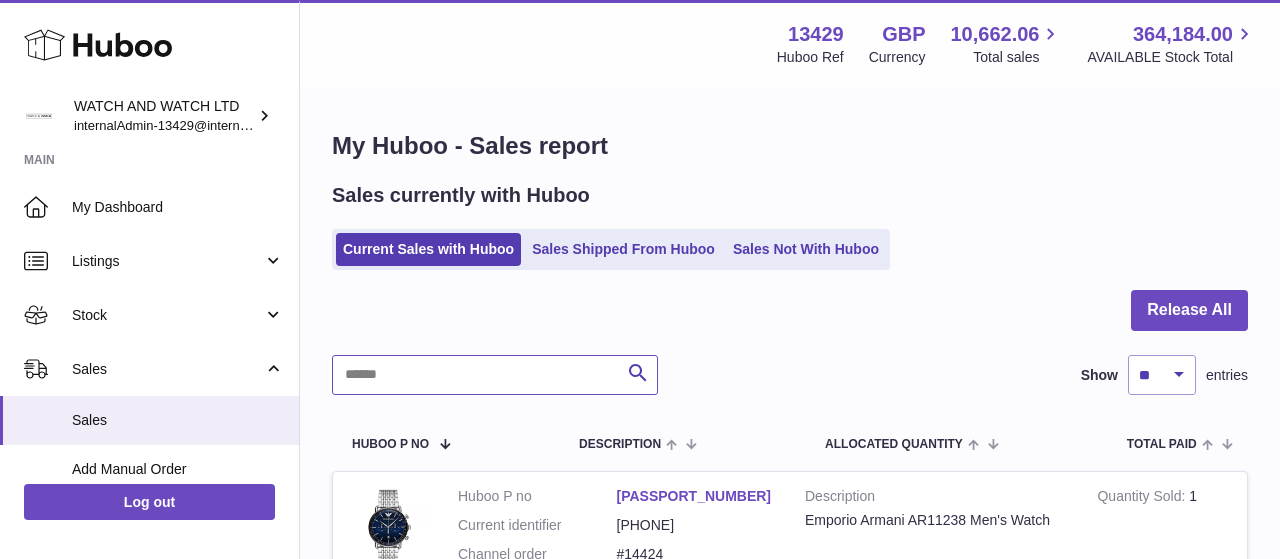 click at bounding box center [495, 375] 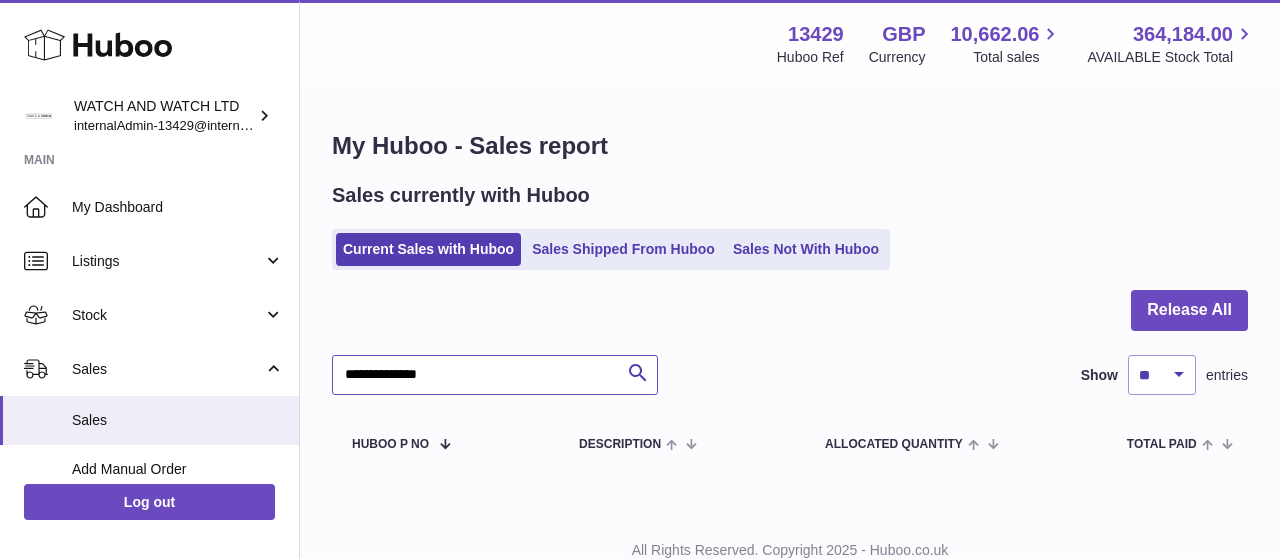 type on "**********" 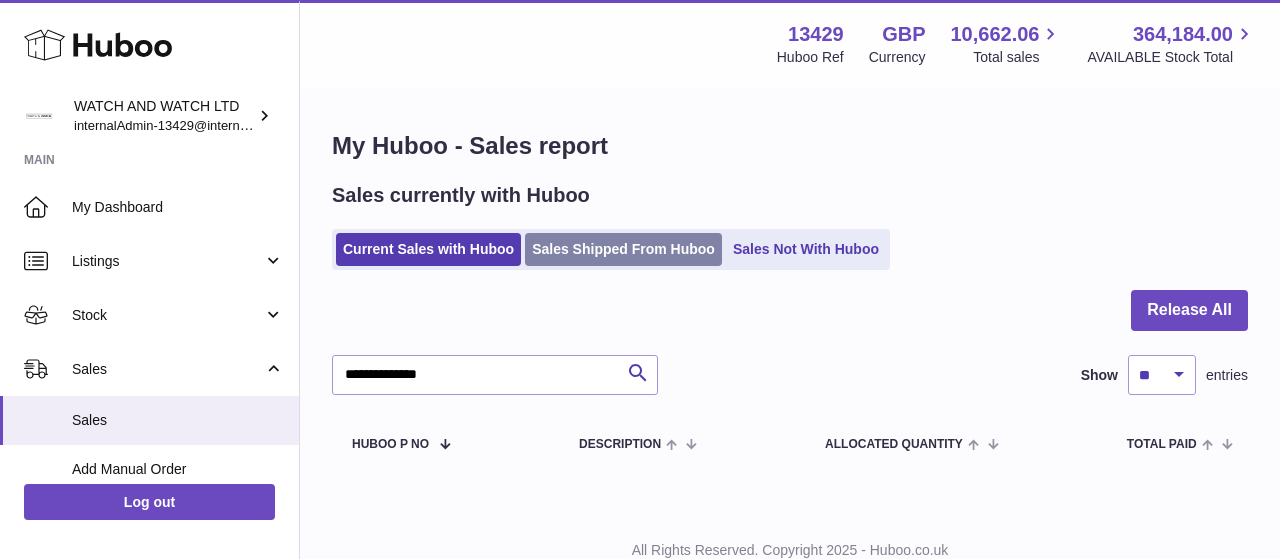 click on "Sales Shipped From Huboo" at bounding box center (623, 249) 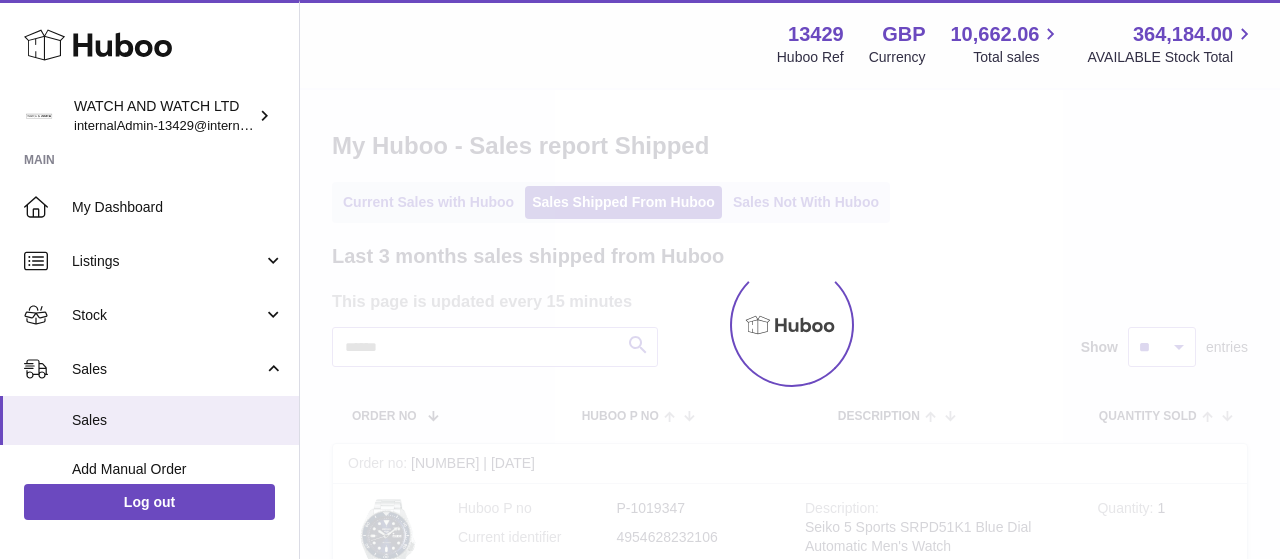 scroll, scrollTop: 0, scrollLeft: 0, axis: both 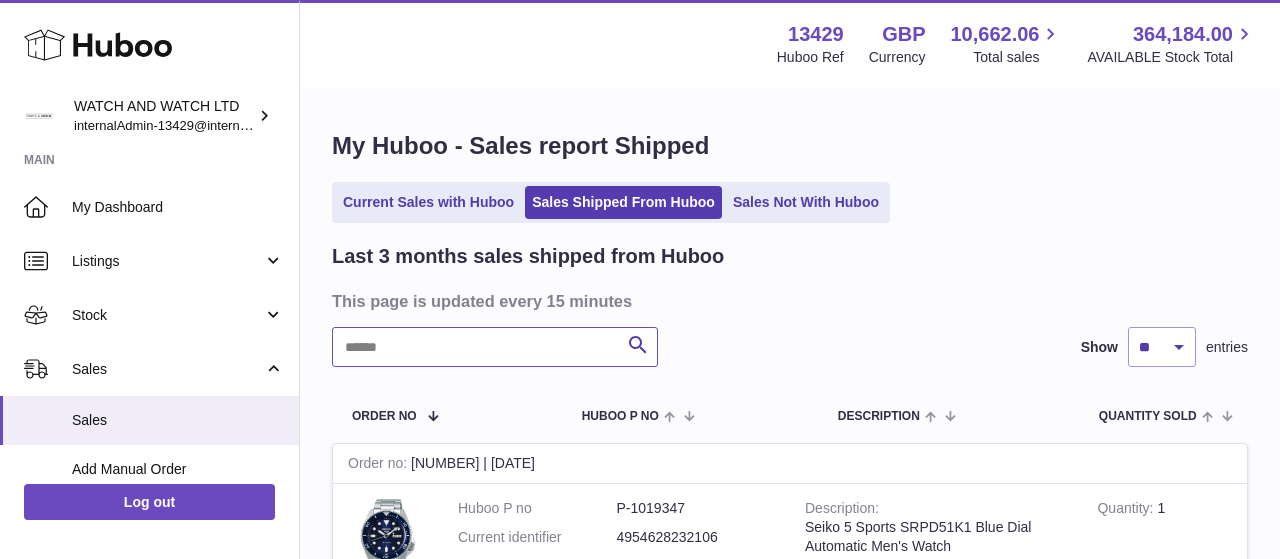 click at bounding box center (495, 347) 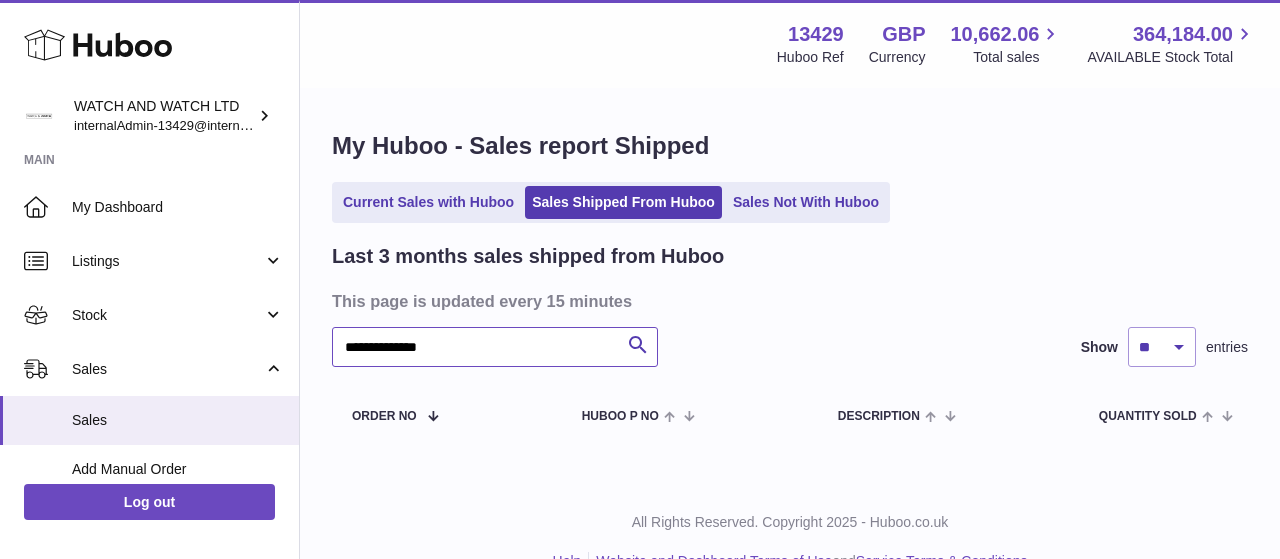 type on "**********" 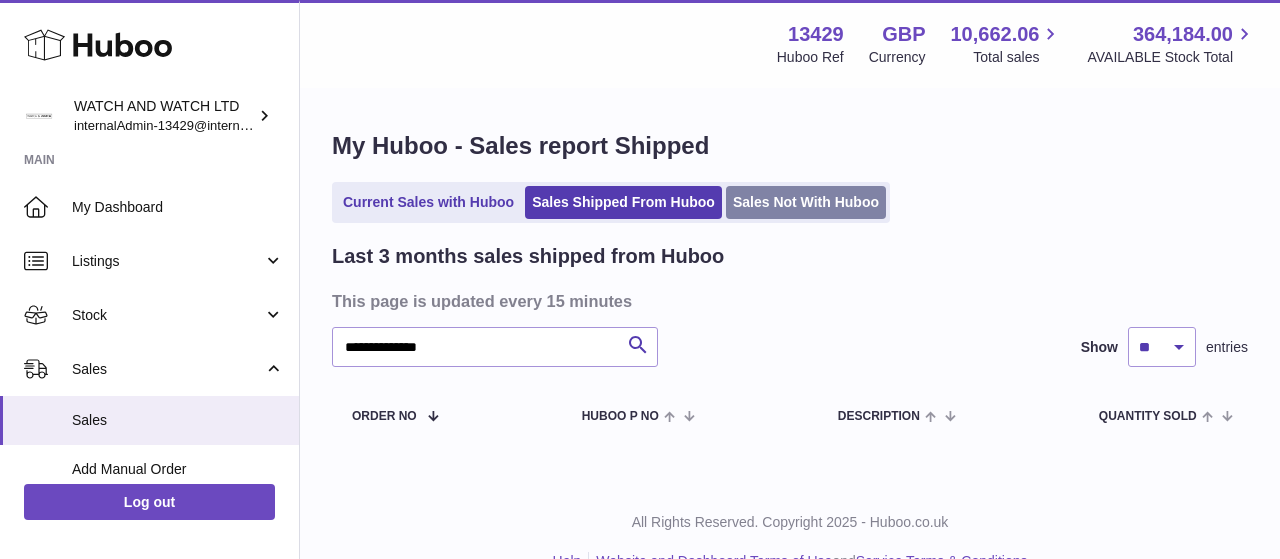 click on "Sales Not With Huboo" at bounding box center (806, 202) 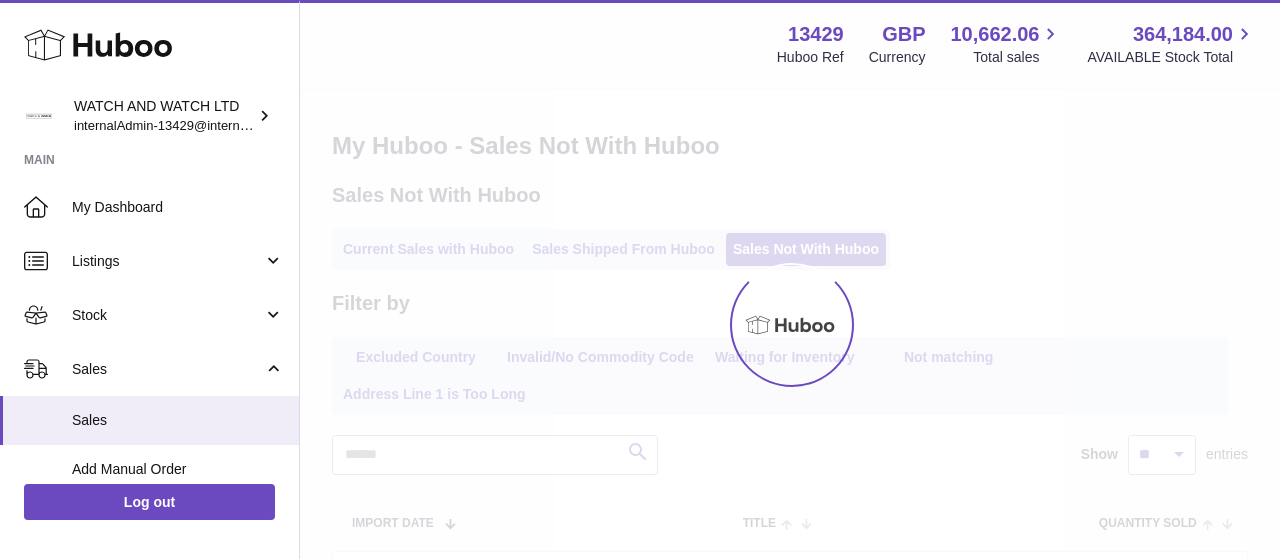 scroll, scrollTop: 0, scrollLeft: 0, axis: both 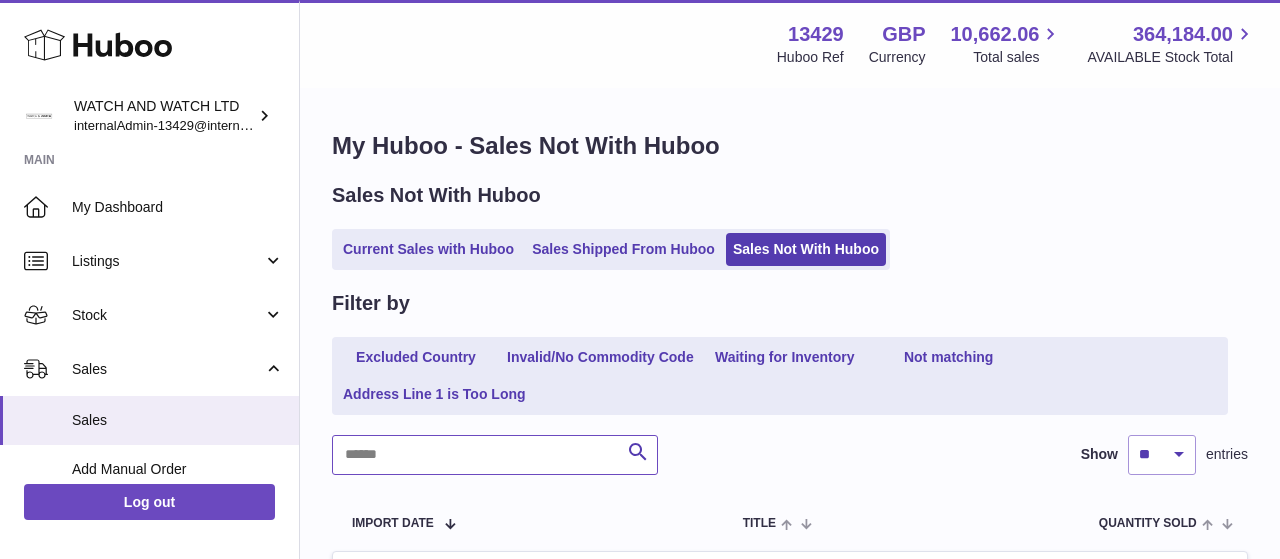 click at bounding box center (495, 455) 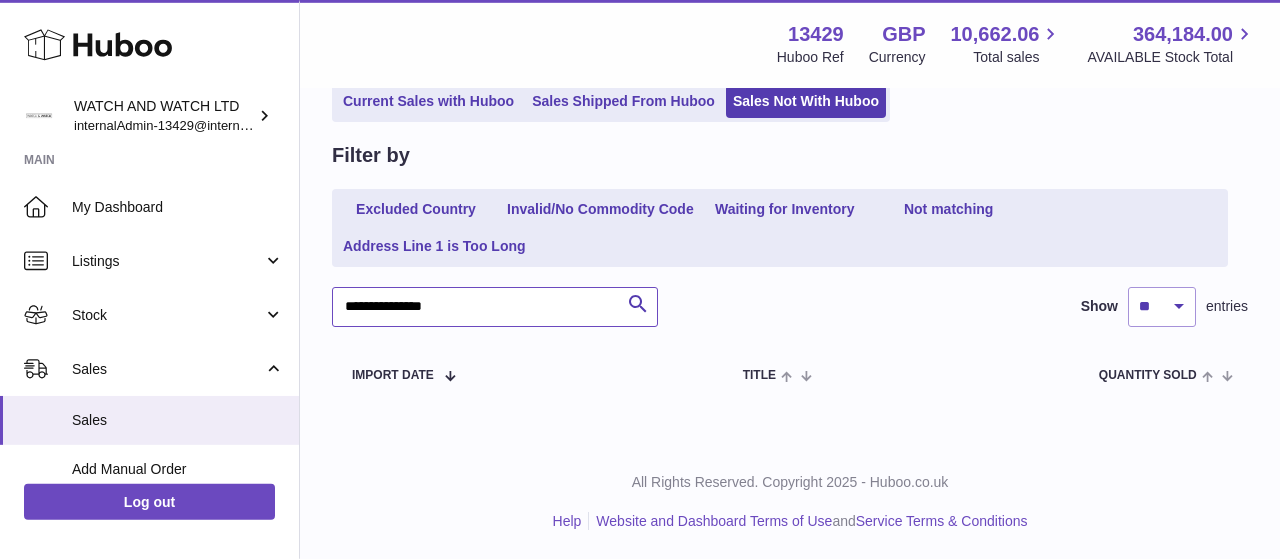 scroll, scrollTop: 149, scrollLeft: 0, axis: vertical 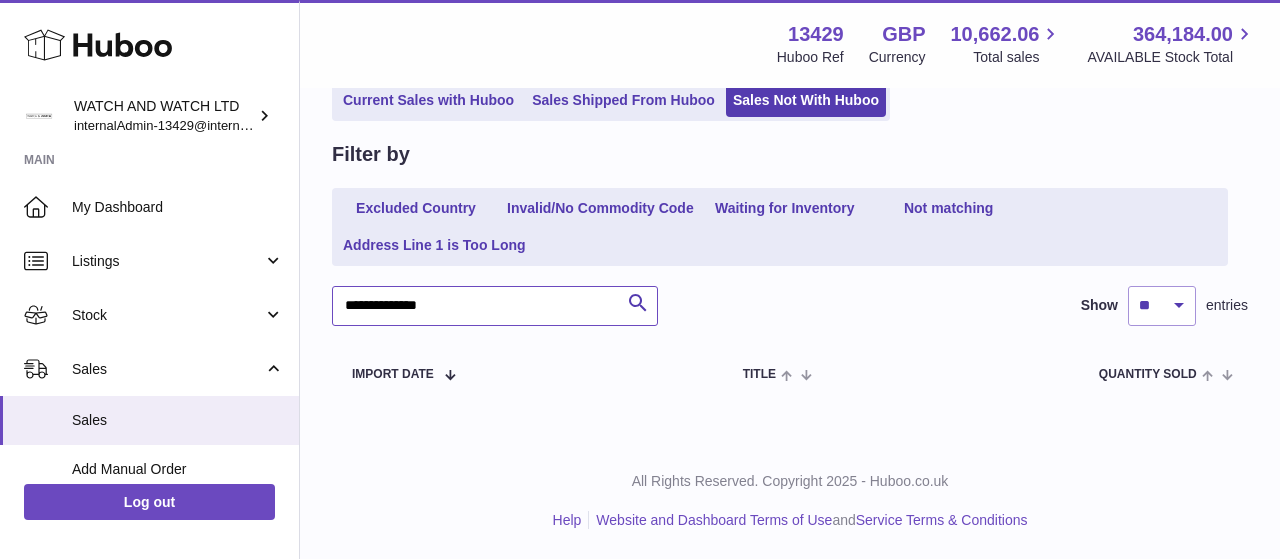 type on "**********" 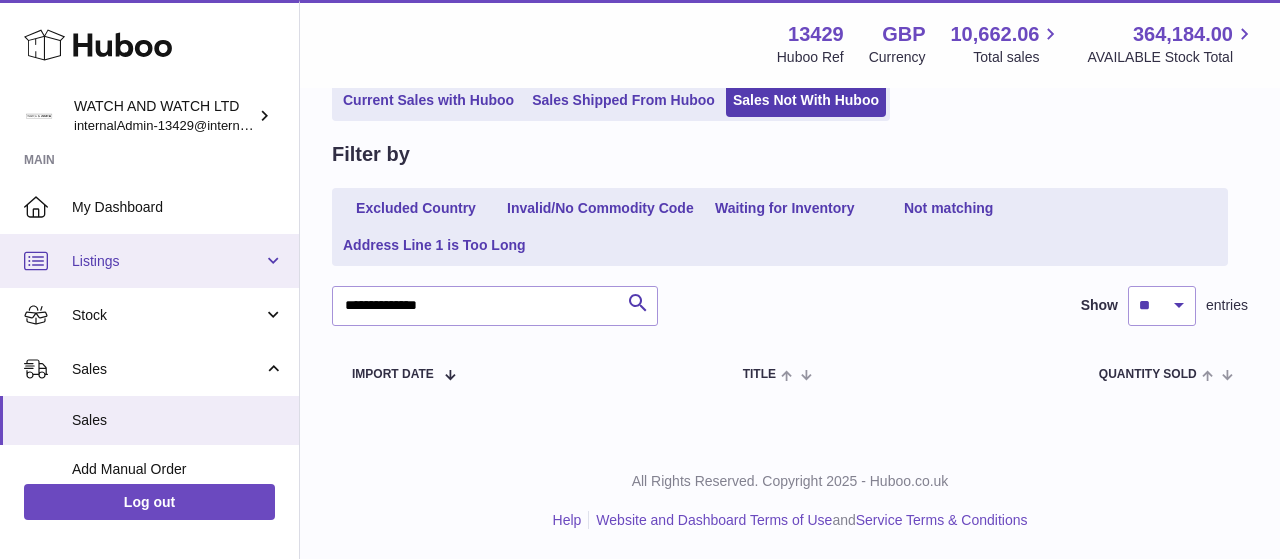 click on "Listings" at bounding box center (149, 261) 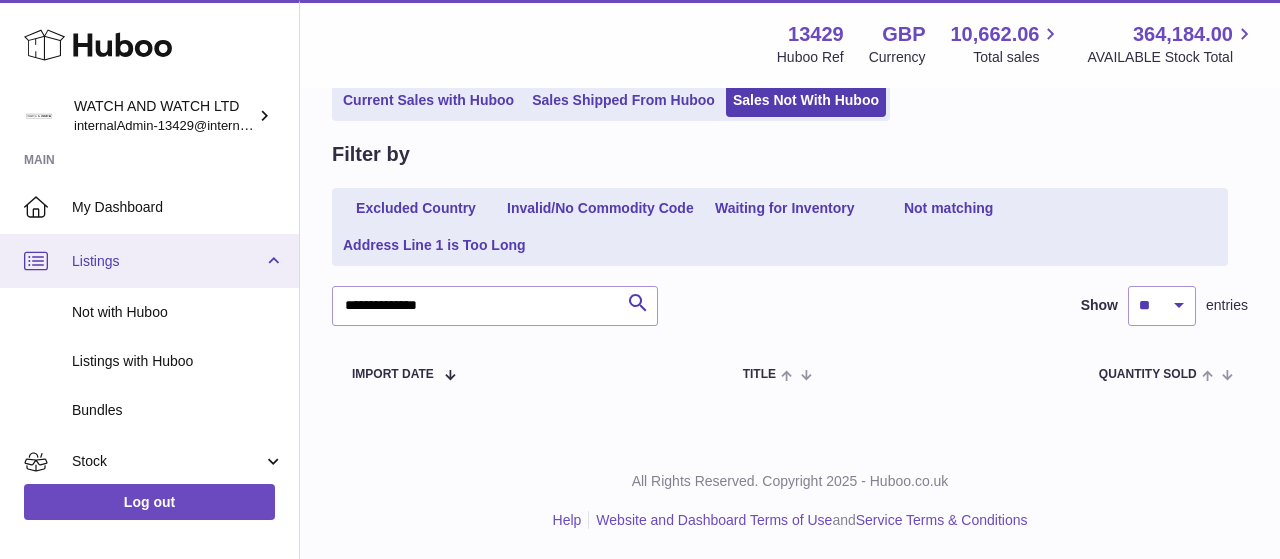 click on "Listings" at bounding box center (149, 261) 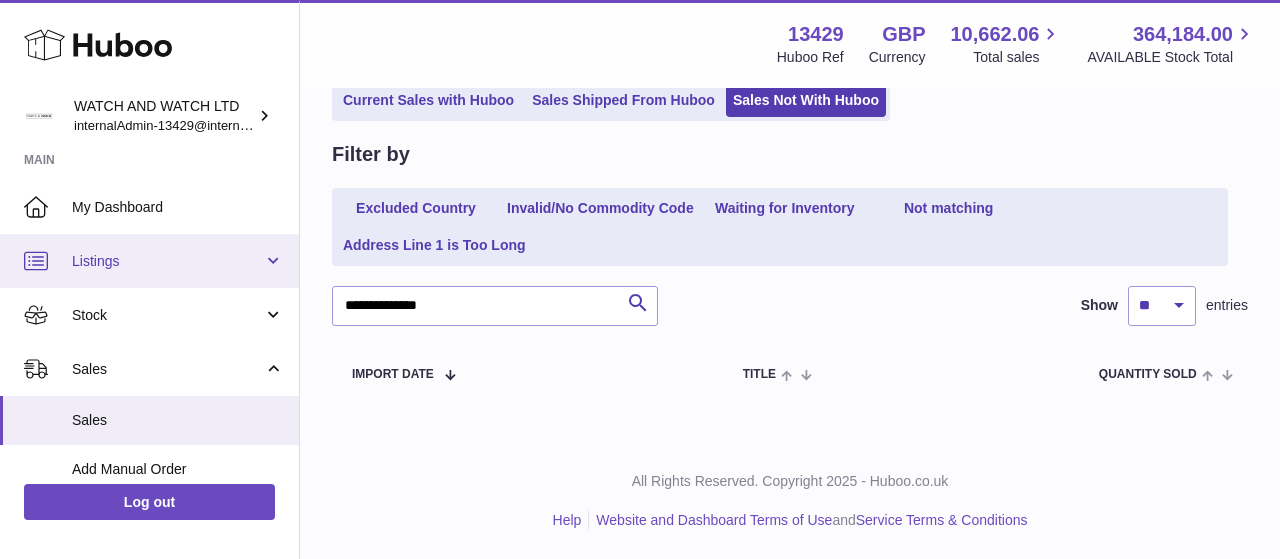 click on "Listings" at bounding box center (149, 261) 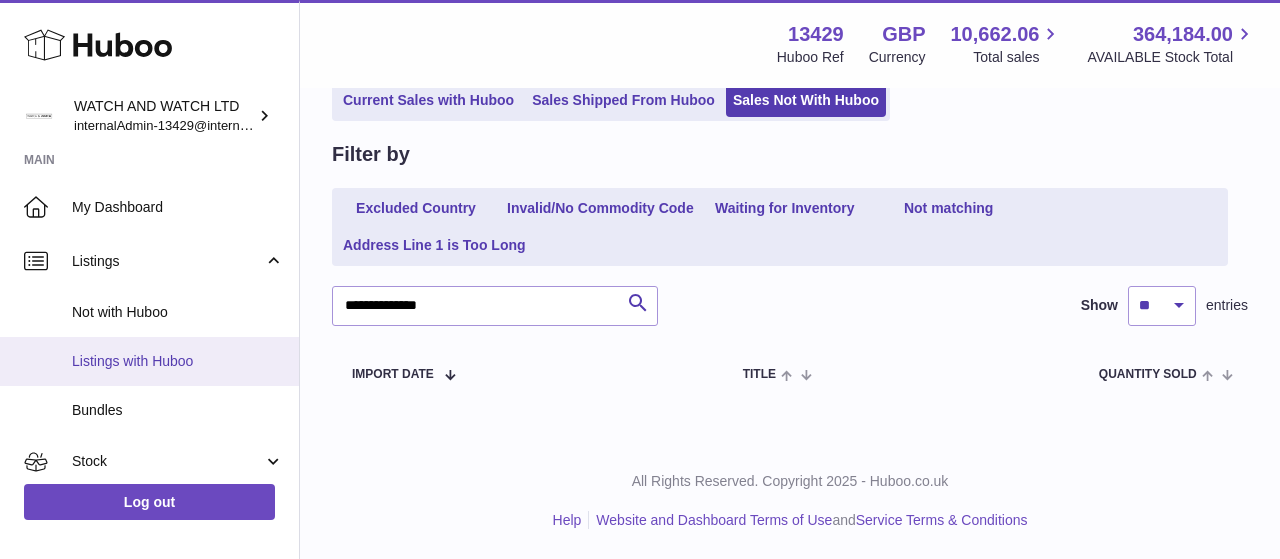 click on "Listings with Huboo" at bounding box center [178, 361] 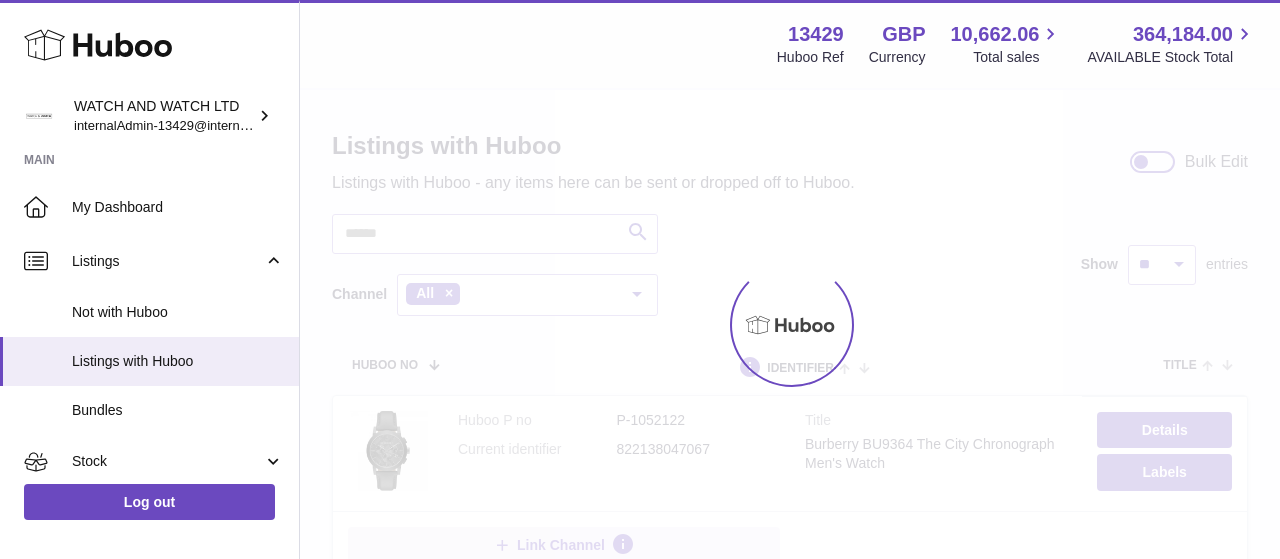 scroll, scrollTop: 0, scrollLeft: 0, axis: both 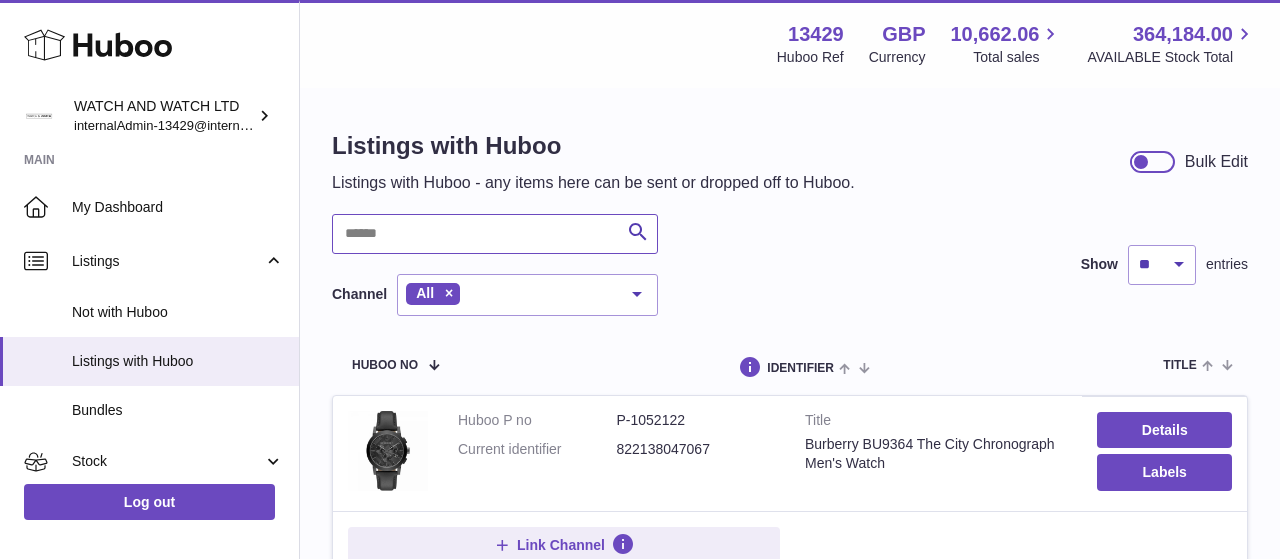 click at bounding box center (495, 234) 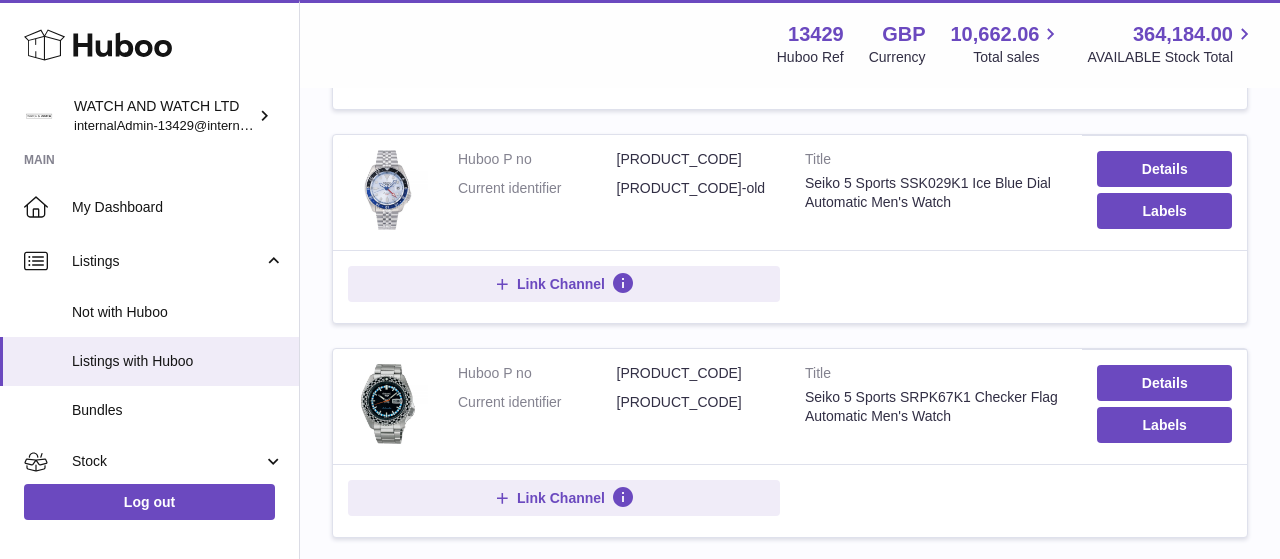 scroll, scrollTop: 922, scrollLeft: 0, axis: vertical 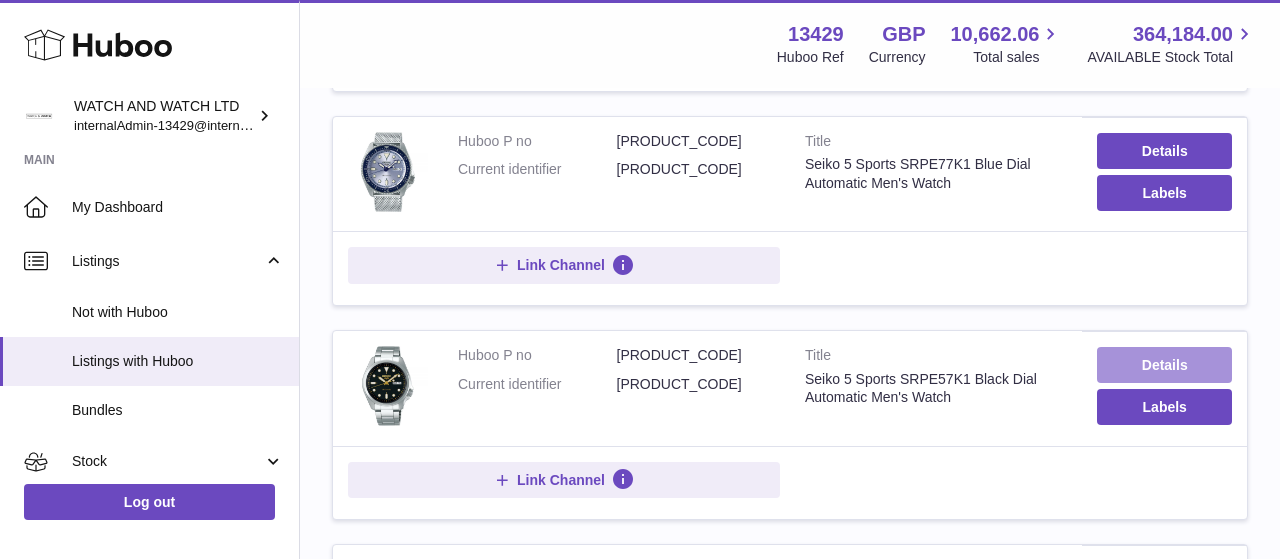 type on "*****" 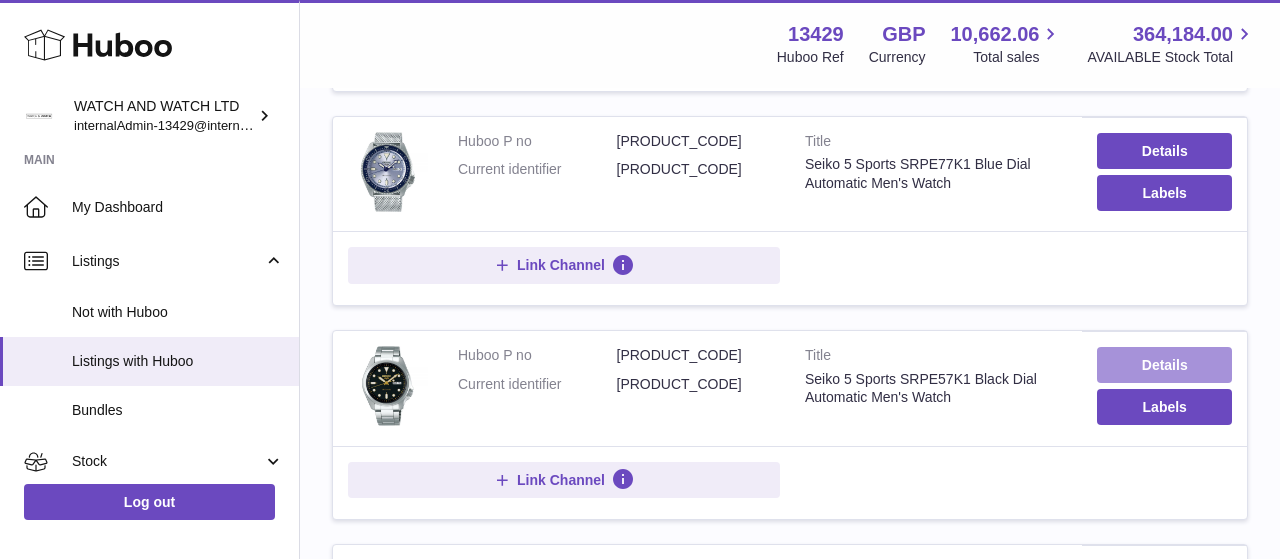 click on "Details" at bounding box center (1164, 365) 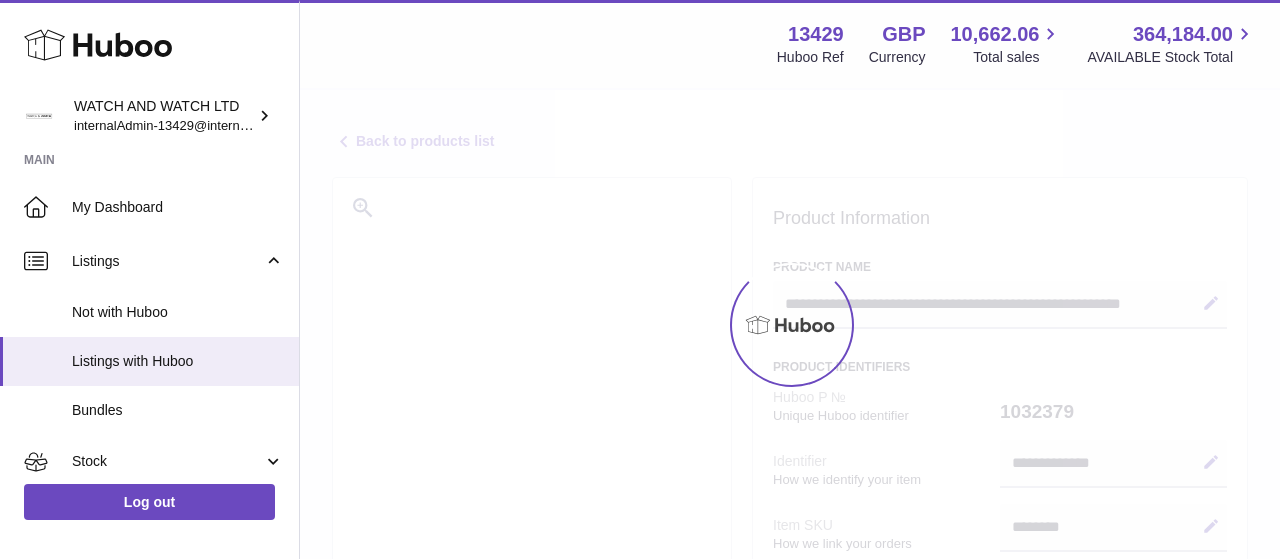 select 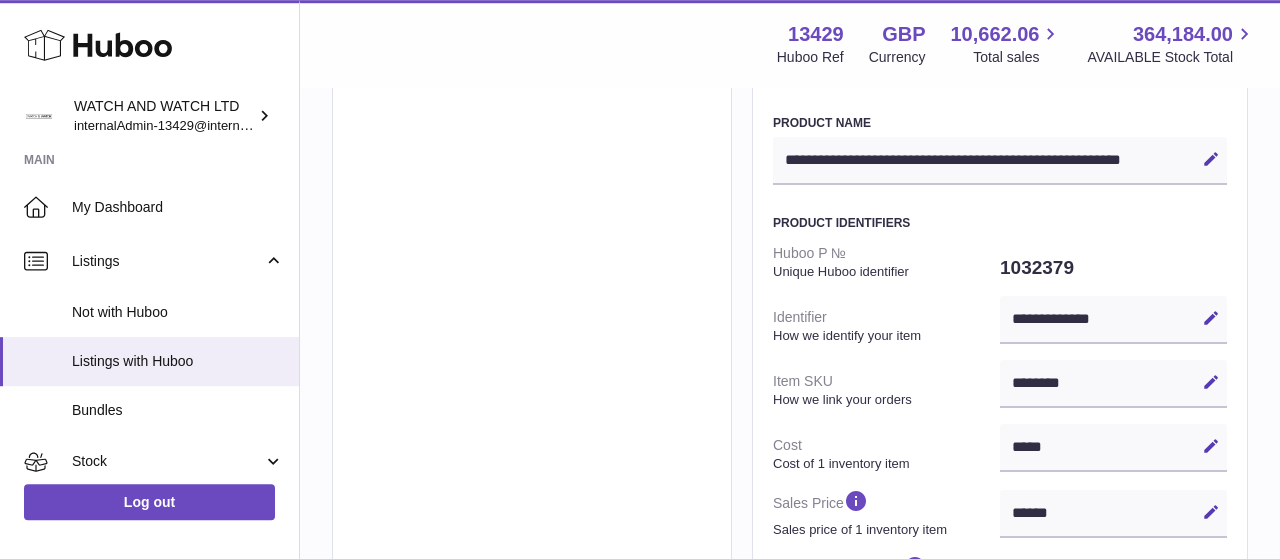 scroll, scrollTop: 312, scrollLeft: 0, axis: vertical 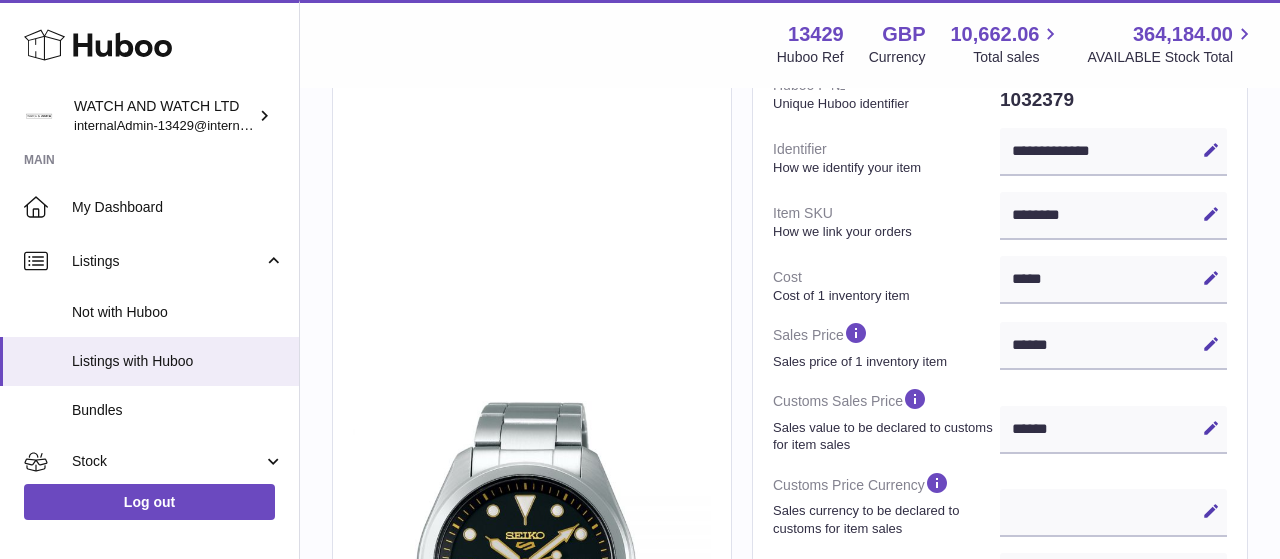 click on "********     Edit     Cancel     Save" at bounding box center (1113, 216) 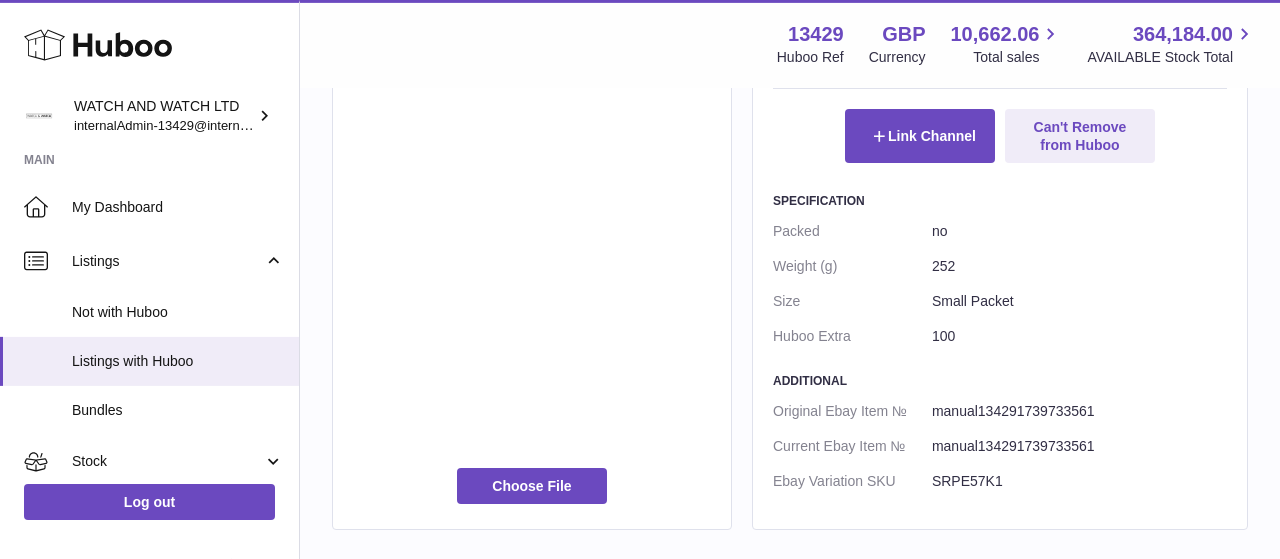 scroll, scrollTop: 1144, scrollLeft: 0, axis: vertical 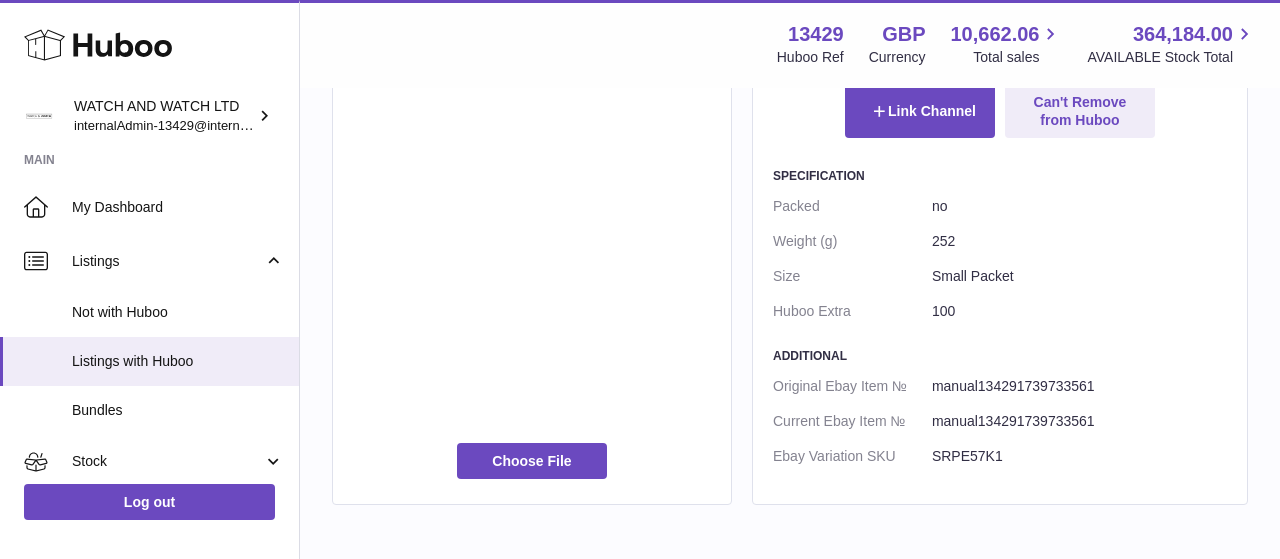 click on "SRPE57K1" at bounding box center (1079, 456) 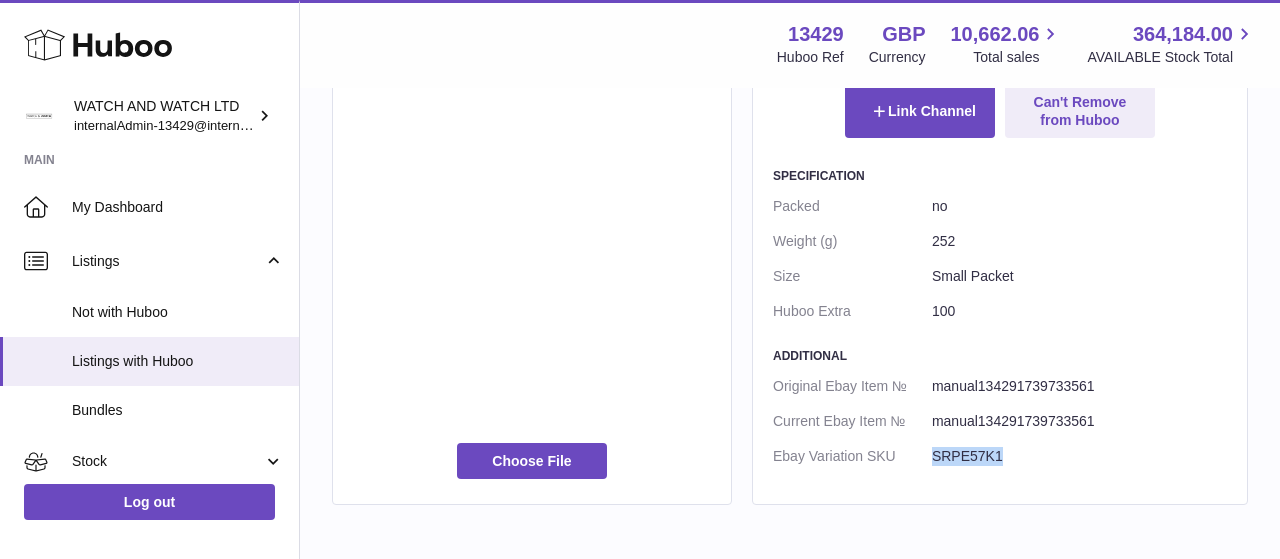 click on "SRPE57K1" at bounding box center [1079, 456] 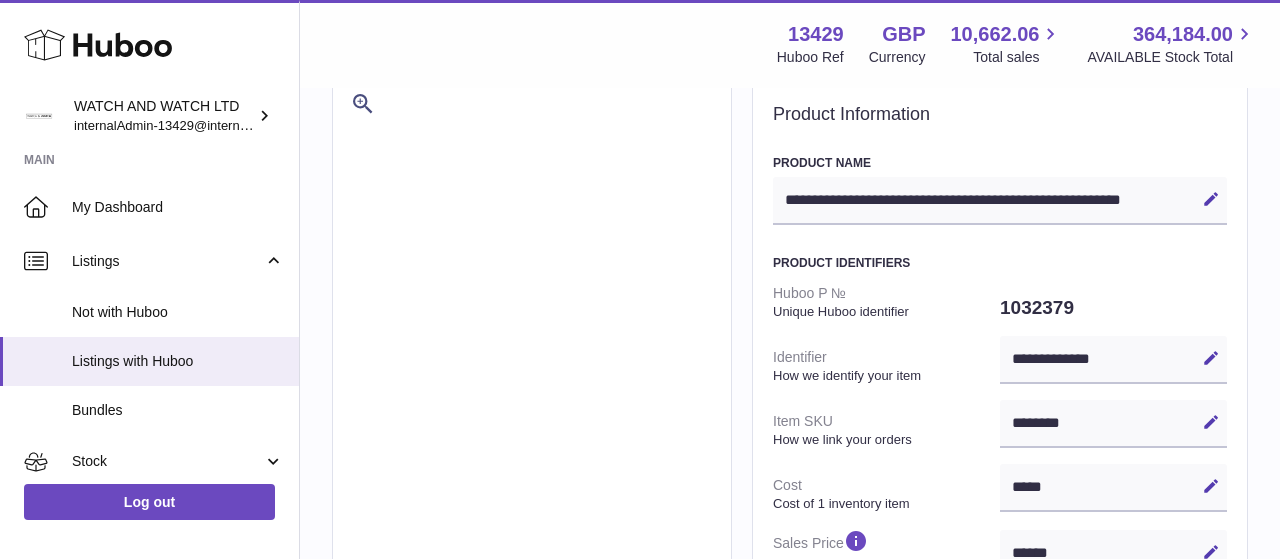 scroll, scrollTop: 0, scrollLeft: 0, axis: both 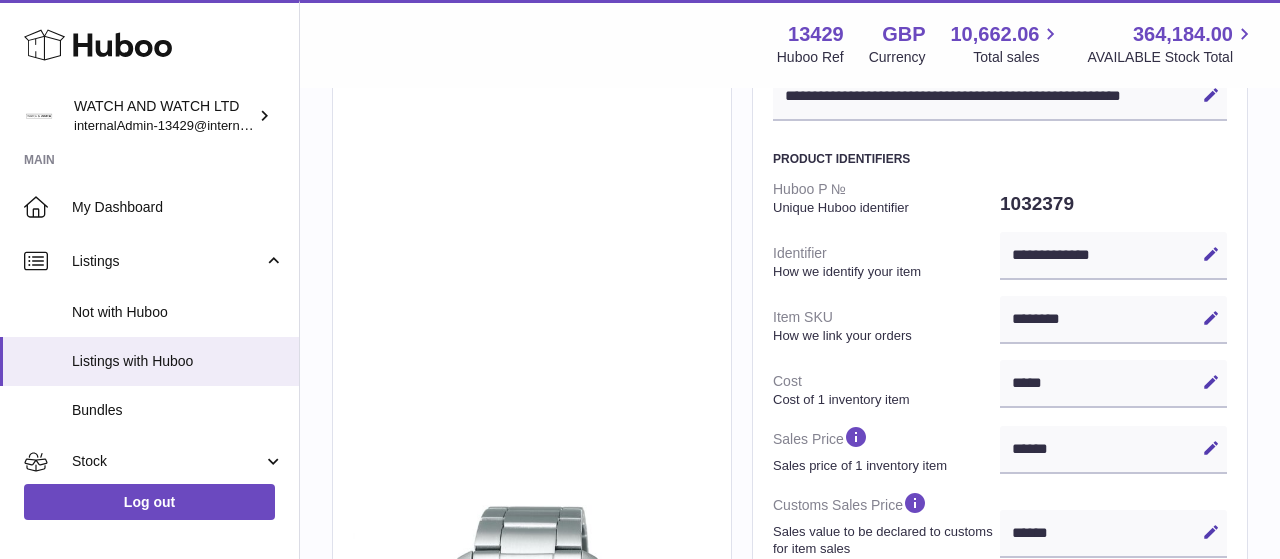 click on "********     Edit     Cancel     Save" at bounding box center [1113, 320] 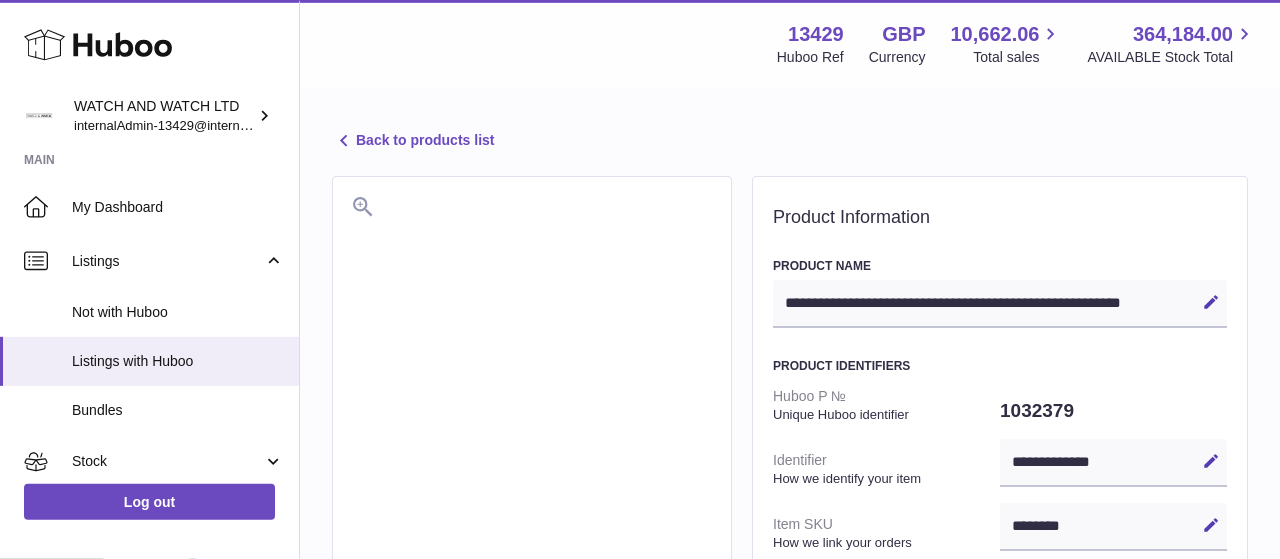 scroll, scrollTop: 0, scrollLeft: 0, axis: both 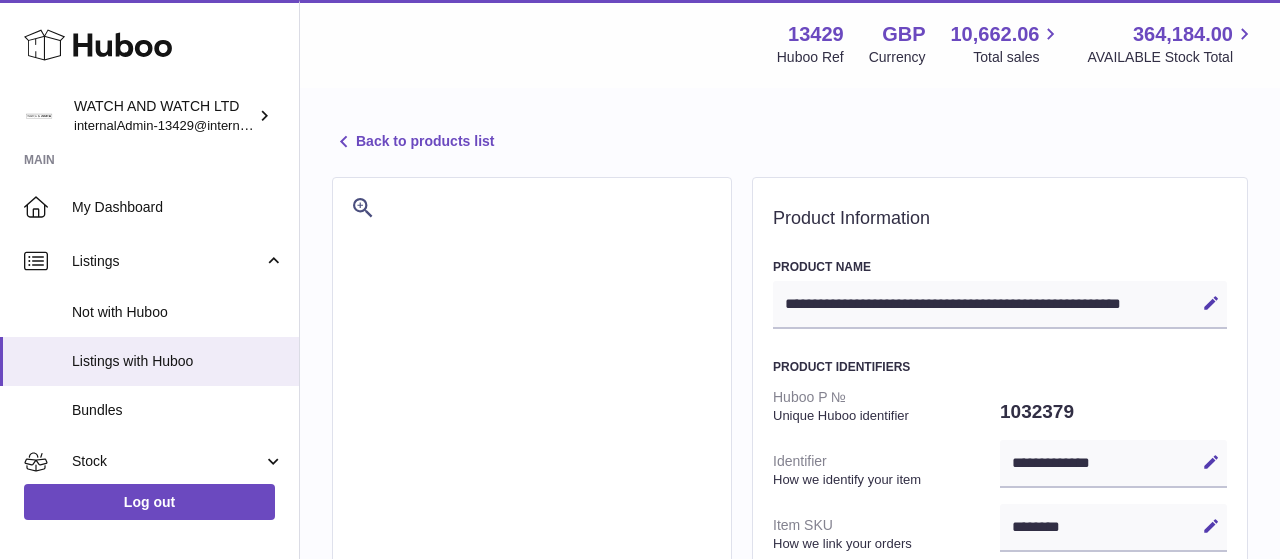 click on "**********" at bounding box center [790, 889] 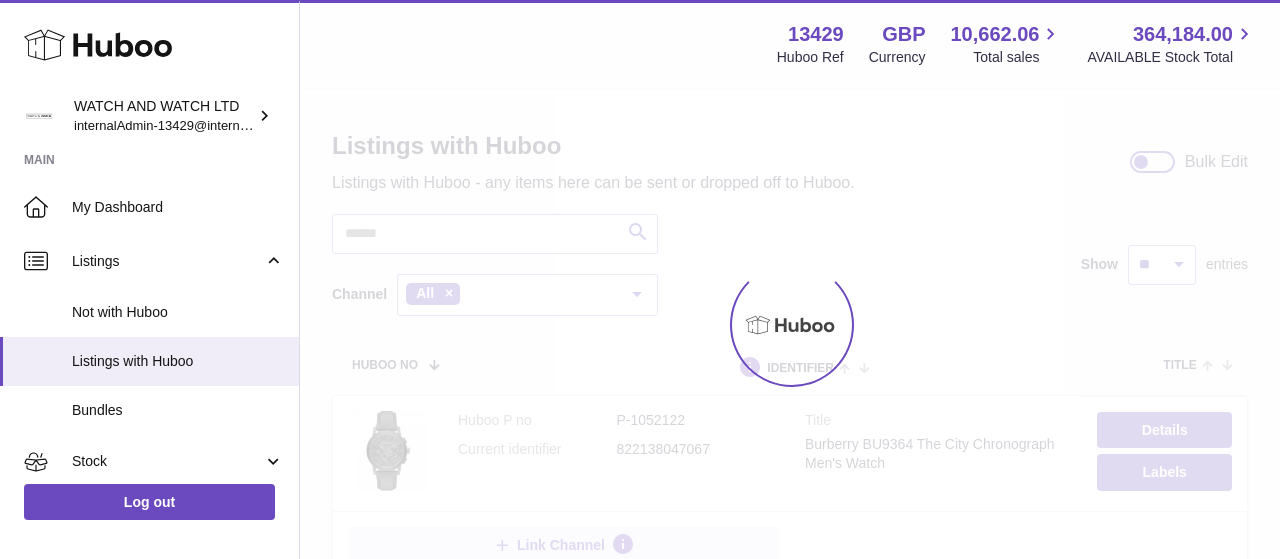scroll, scrollTop: 0, scrollLeft: 0, axis: both 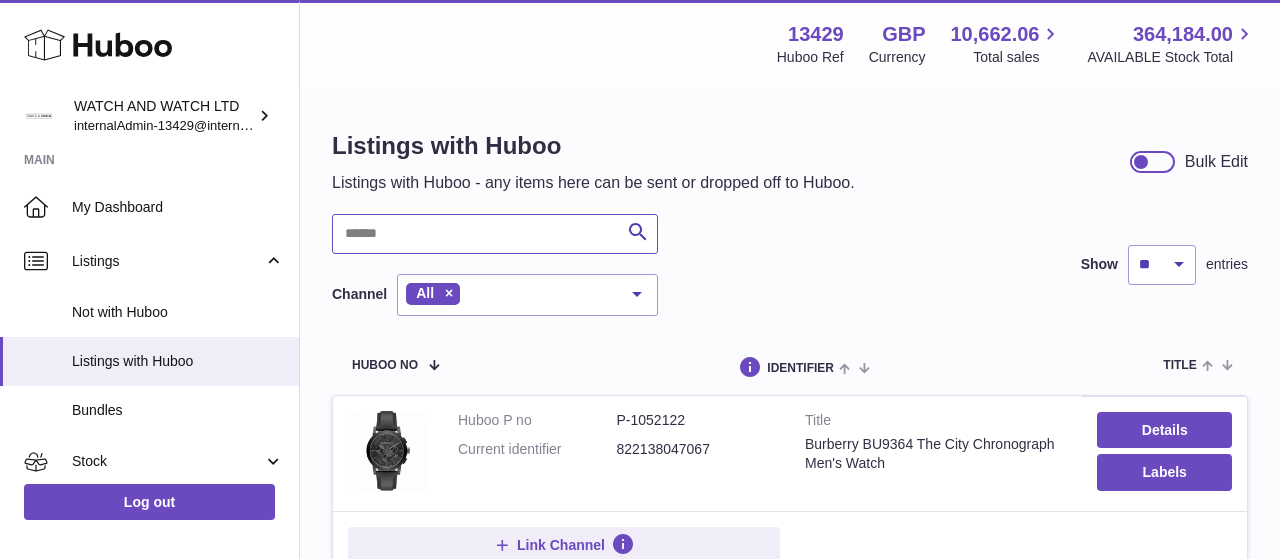 click at bounding box center (495, 234) 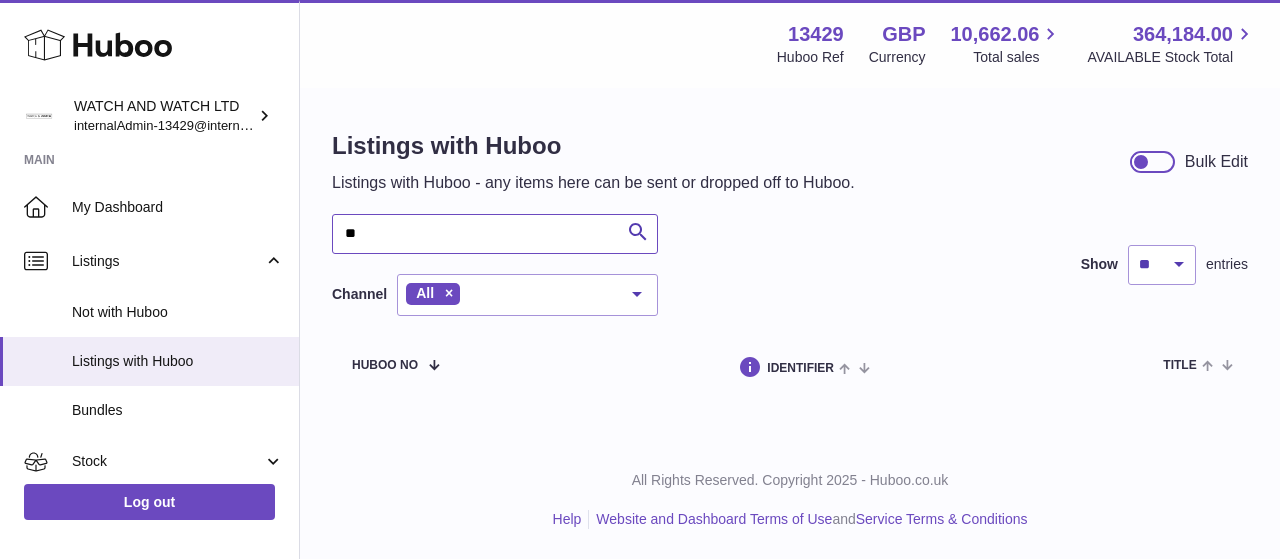 type on "*" 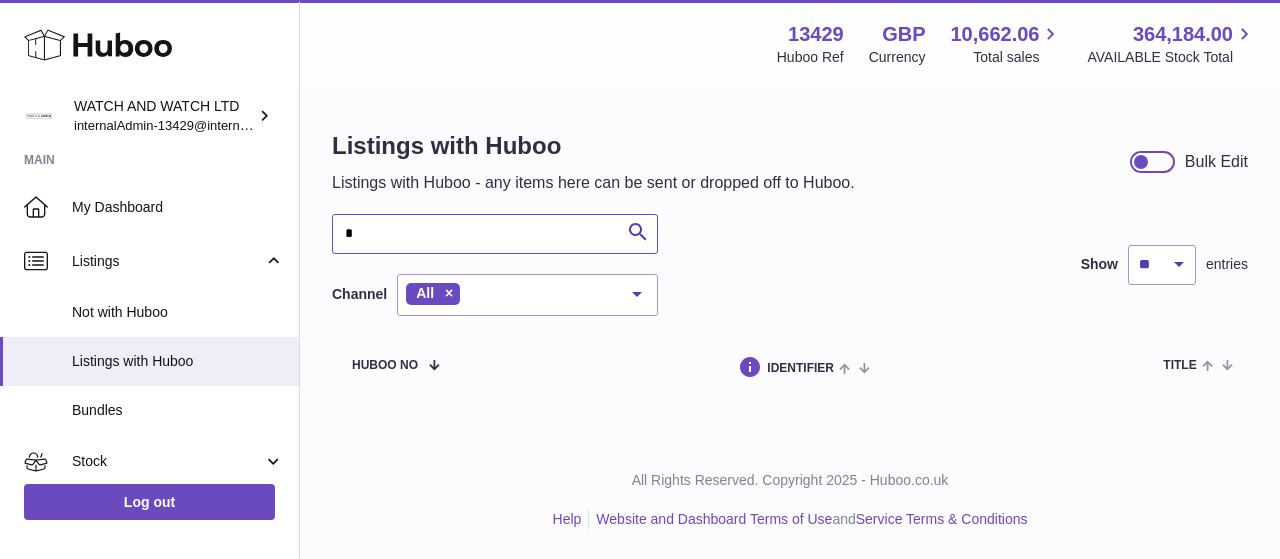 type 